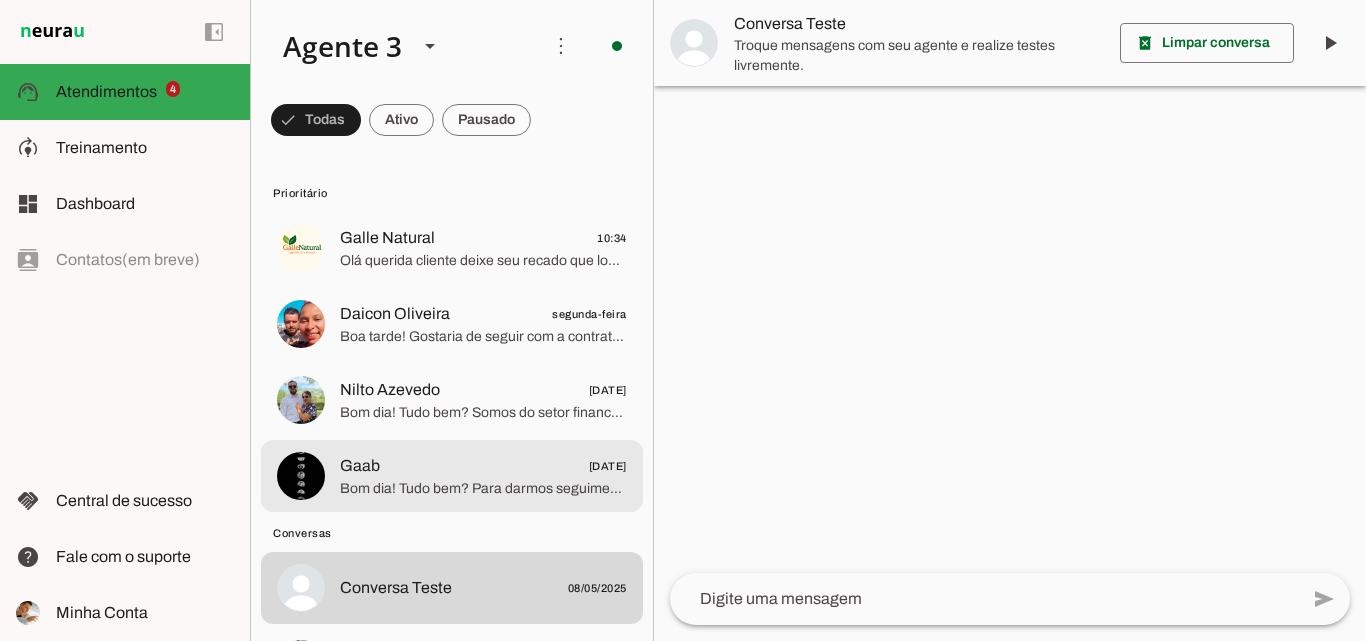 scroll, scrollTop: 0, scrollLeft: 0, axis: both 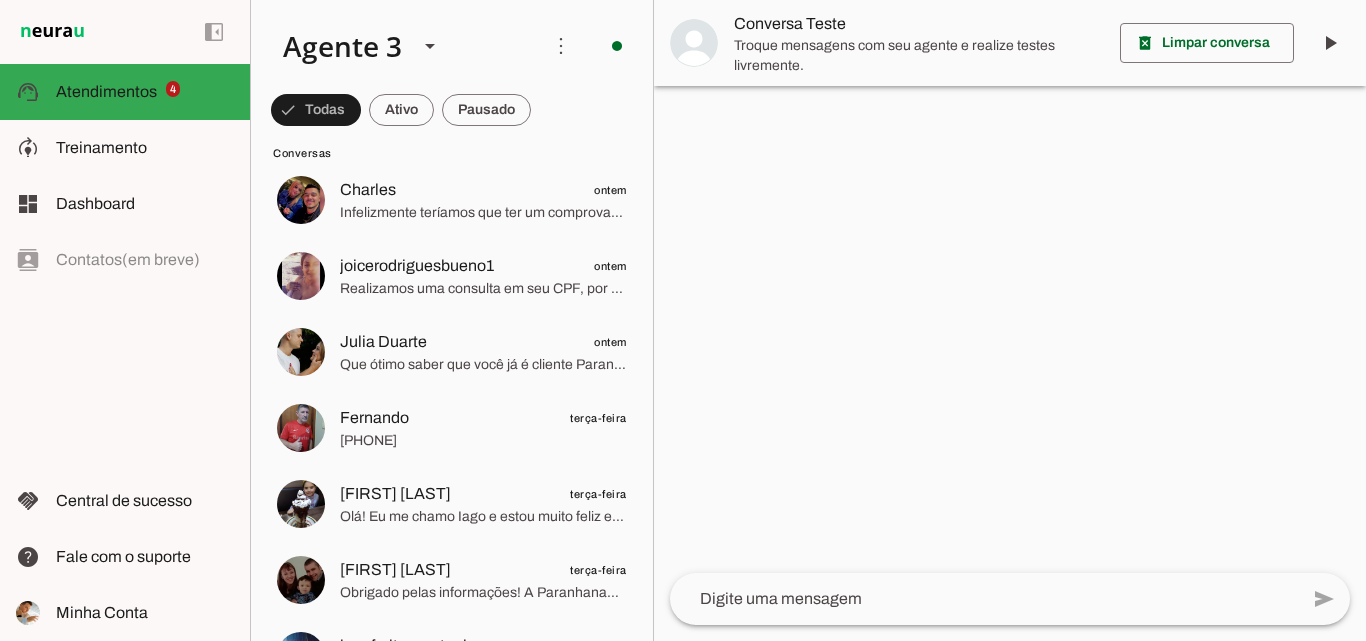 click on "Conversa Teste
08/05/2025
Daniel Malaquias
13:32
Teria que ser o comprovante de endereço da residência de Taquara
Paulo
12:28
Jonathan Souza
12:09
Bom dia
Maria
10:55
Eliane
10:39
+55 5196834412" 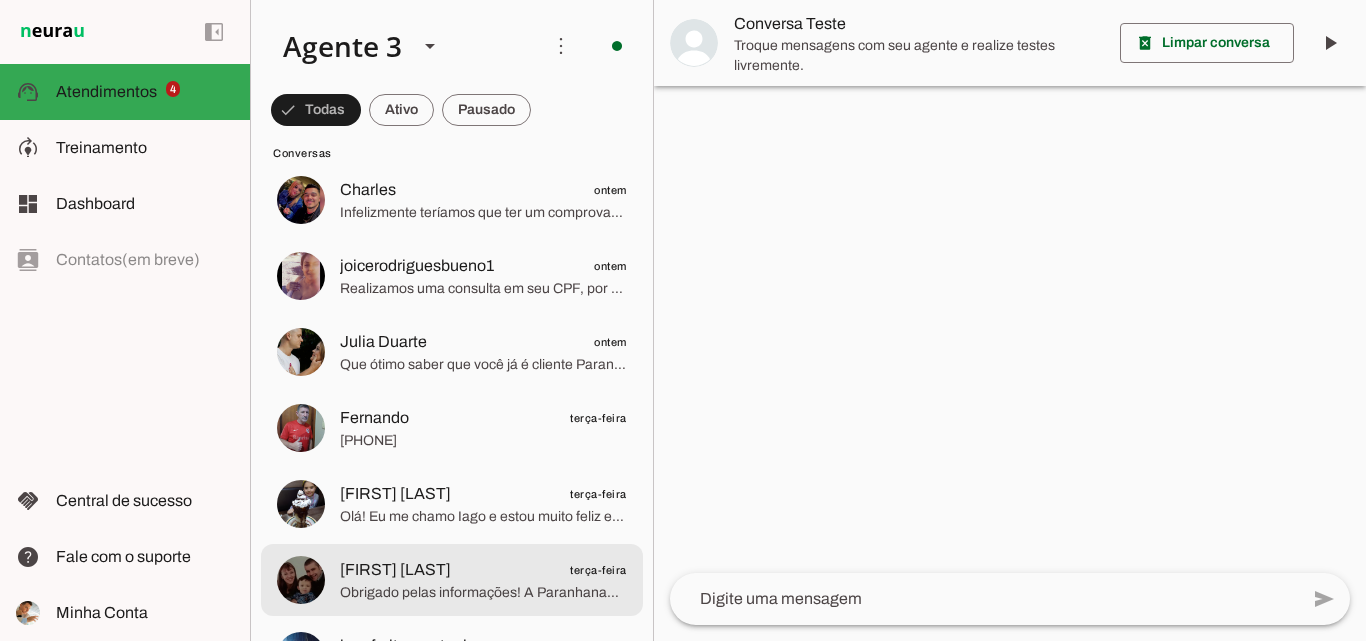 click on "Marcio Adriano
terça-feira" 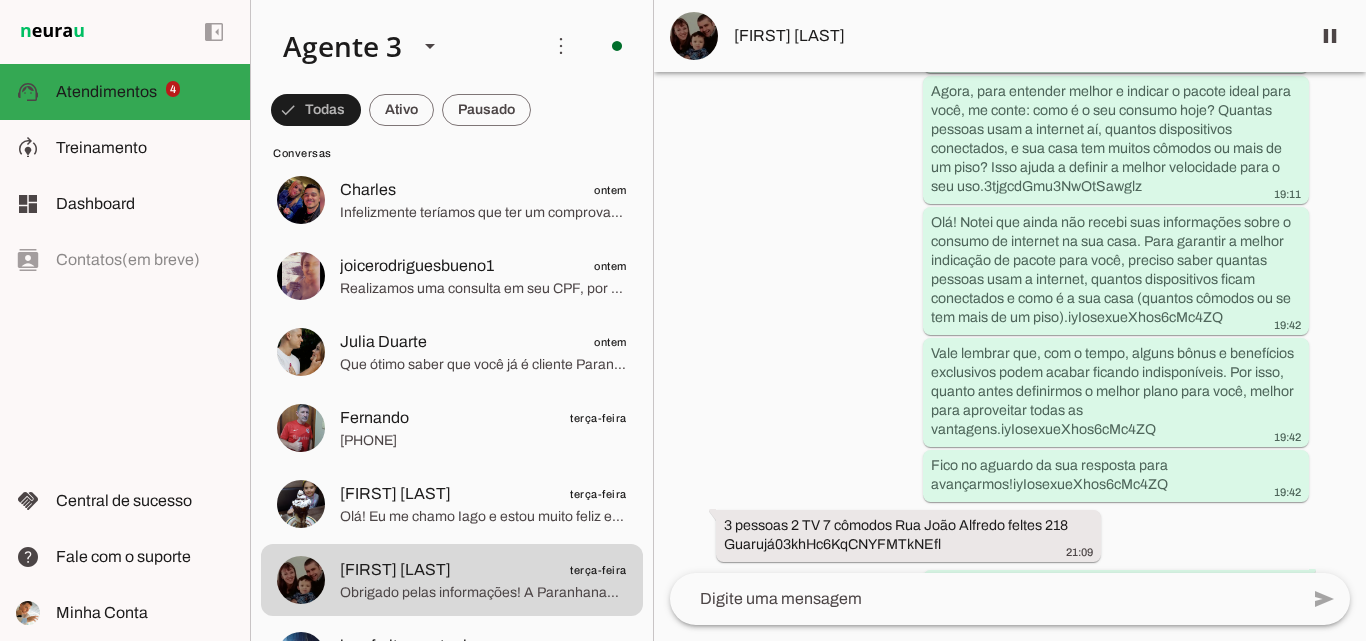 scroll, scrollTop: 1439, scrollLeft: 0, axis: vertical 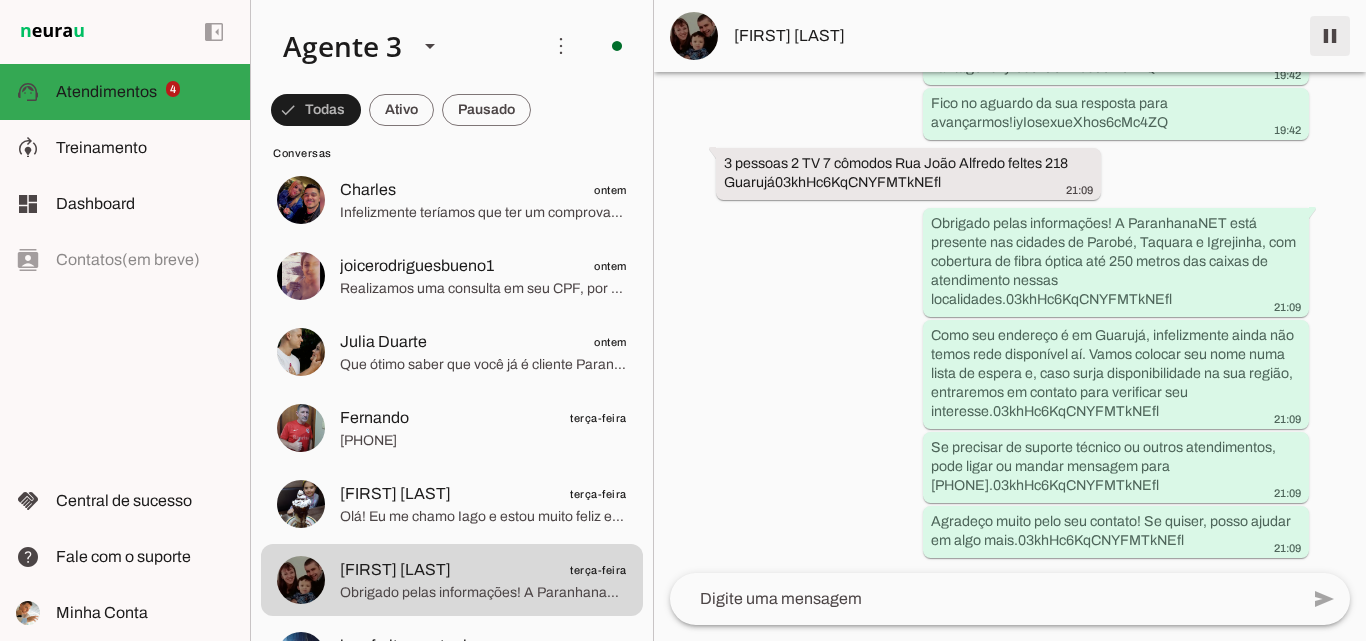 click at bounding box center [1330, 36] 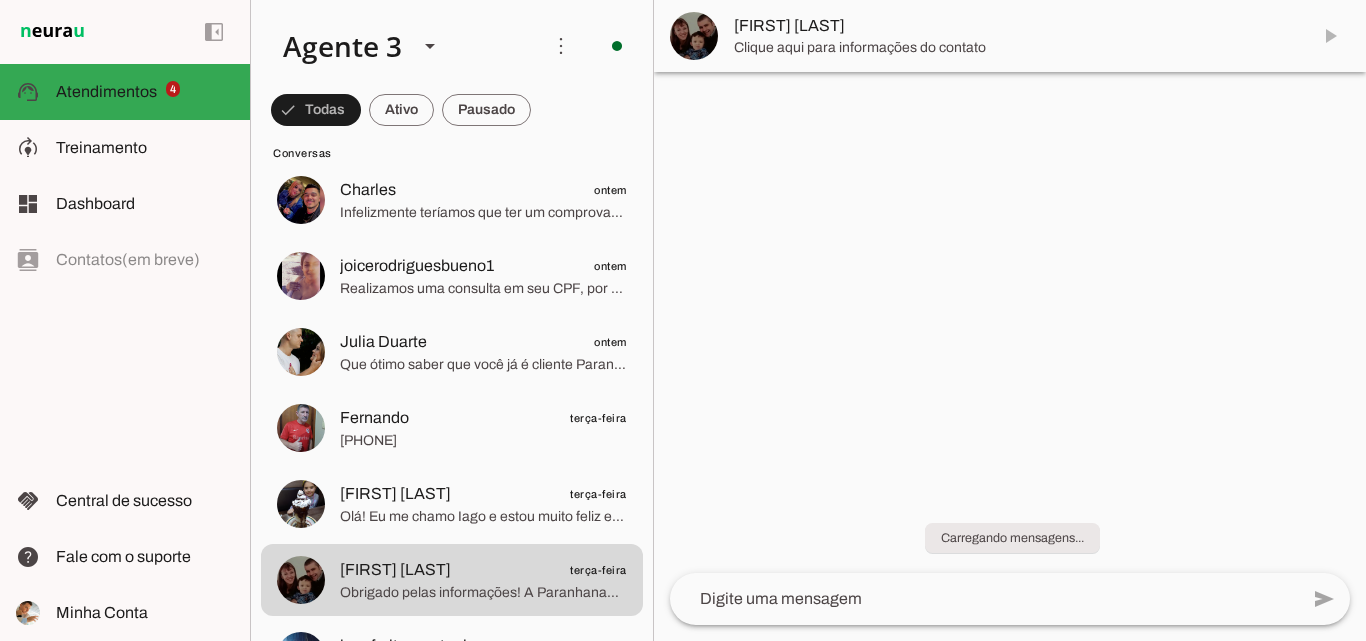 scroll, scrollTop: 0, scrollLeft: 0, axis: both 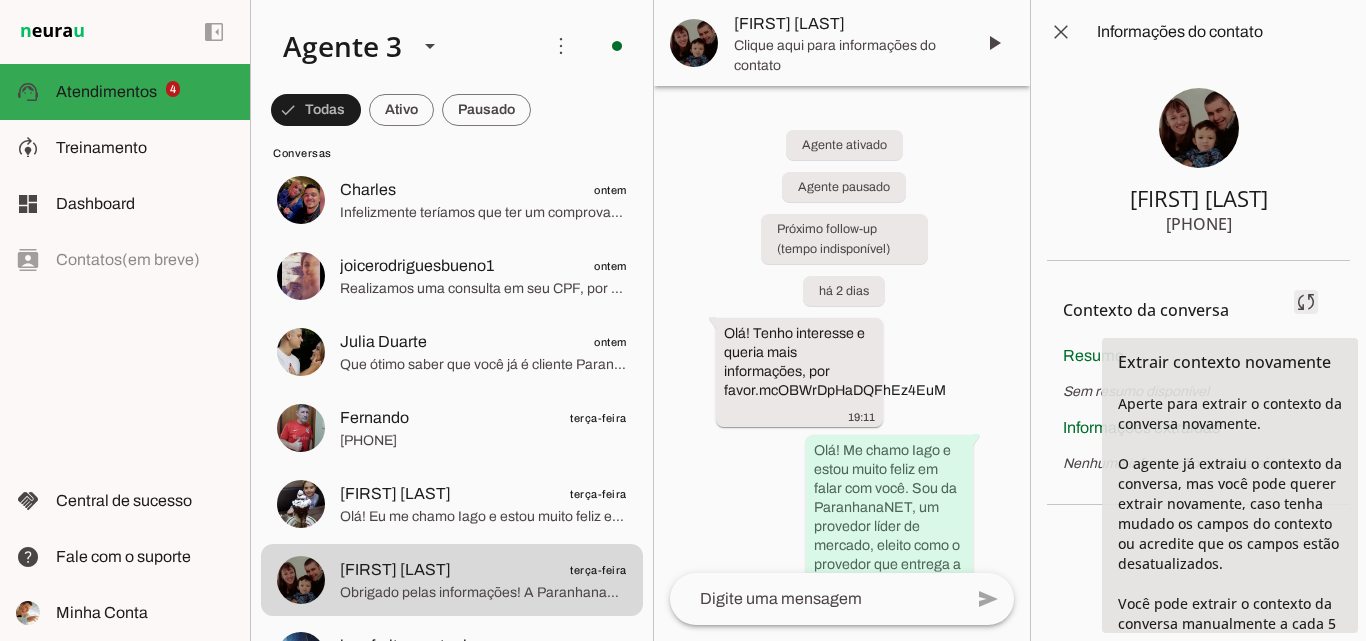 click at bounding box center [1306, 302] 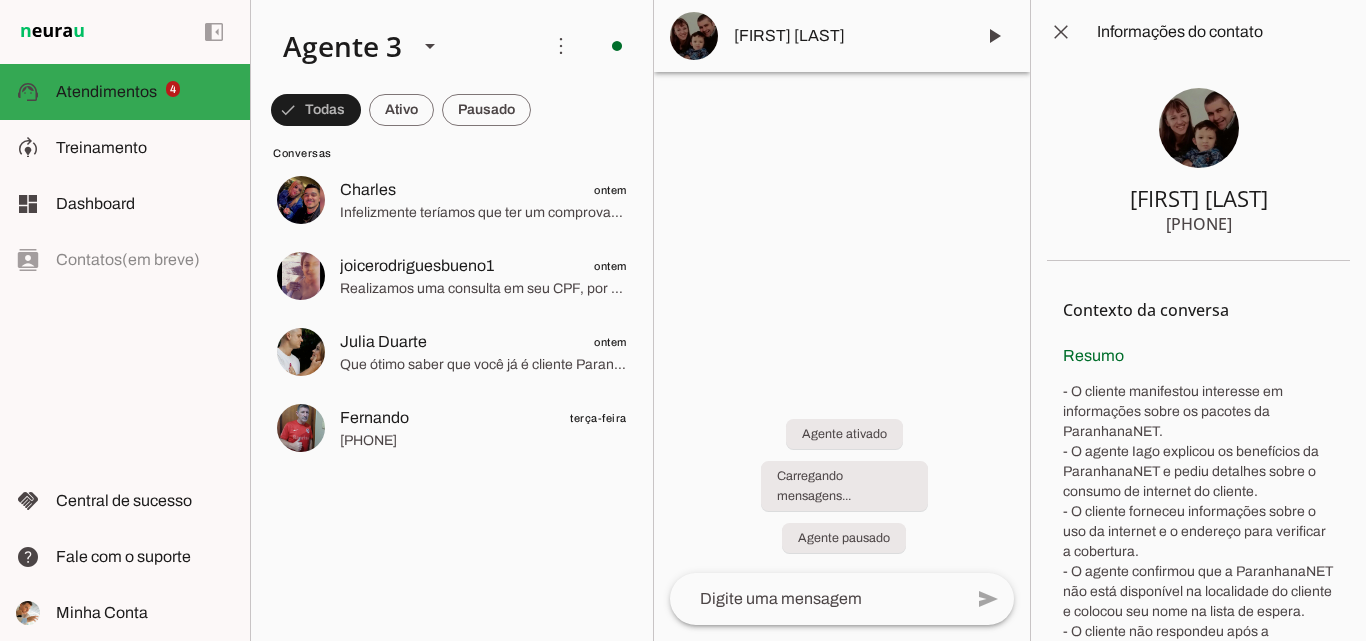 scroll, scrollTop: 88, scrollLeft: 0, axis: vertical 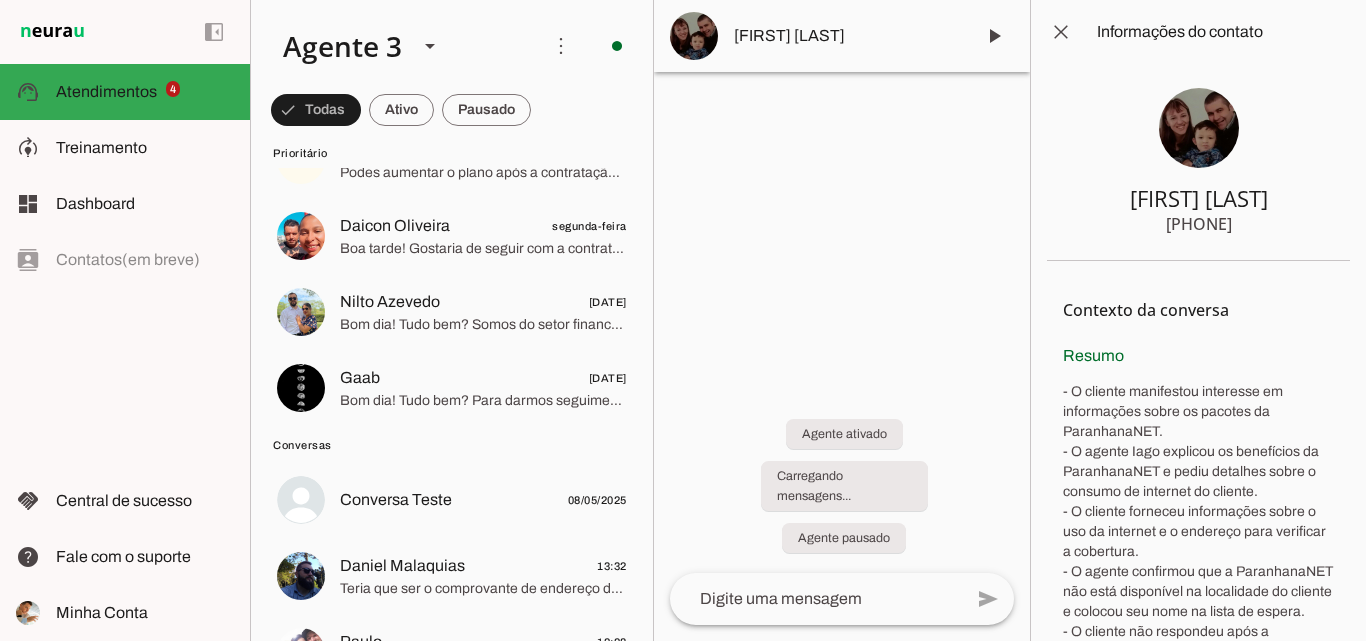 drag, startPoint x: 1107, startPoint y: 201, endPoint x: 1281, endPoint y: 179, distance: 175.38528 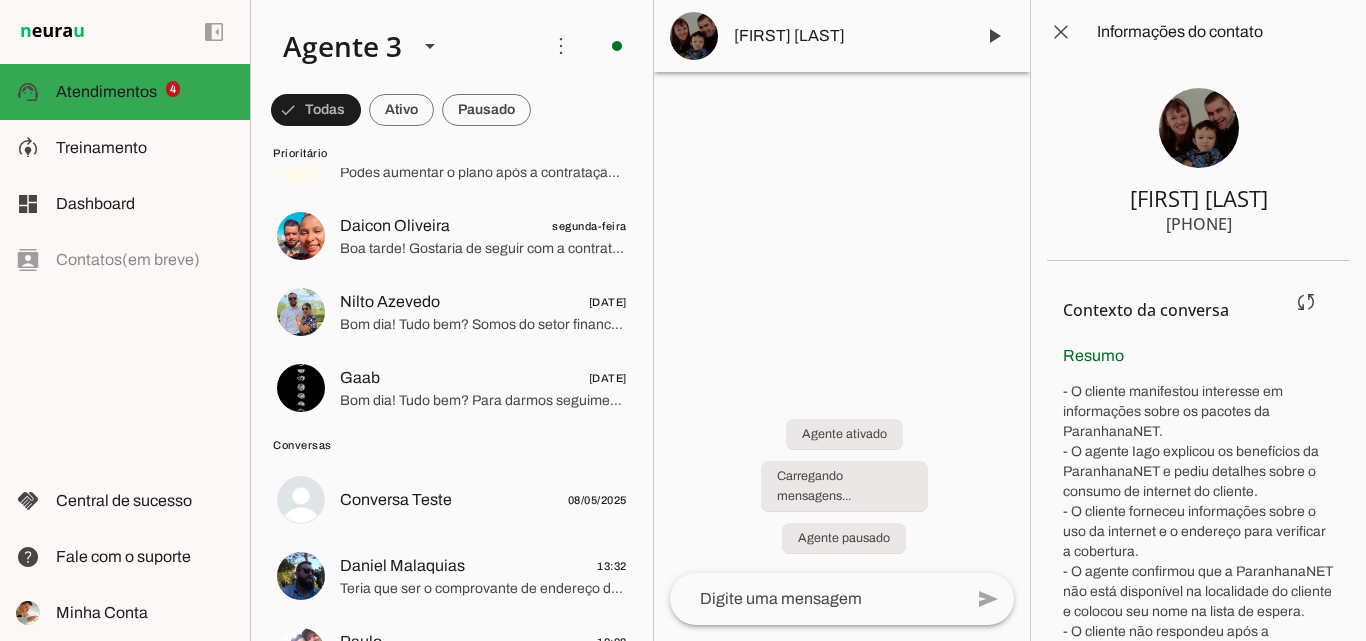 click on "- O cliente manifestou interesse em informações sobre os pacotes da ParanhanaNET.
- O agente Iago explicou os benefícios da ParanhanaNET e pediu detalhes sobre o consumo de internet do cliente.
- O cliente forneceu informações sobre o uso da internet e o endereço para verificar a cobertura.
- O agente confirmou que a ParanhanaNET não está disponível na localidade do cliente e colocou seu nome na lista de espera.
- O cliente não respondeu após a explicação do agente sobre o estado da cobertura." 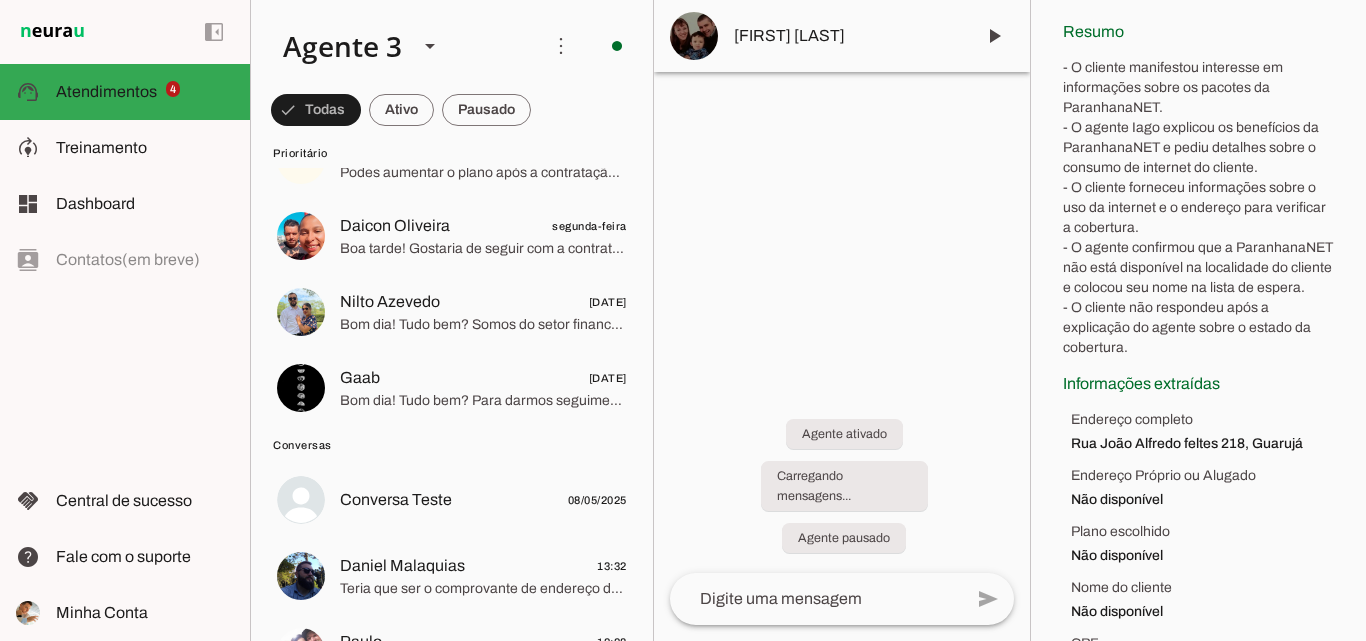 scroll, scrollTop: 212, scrollLeft: 0, axis: vertical 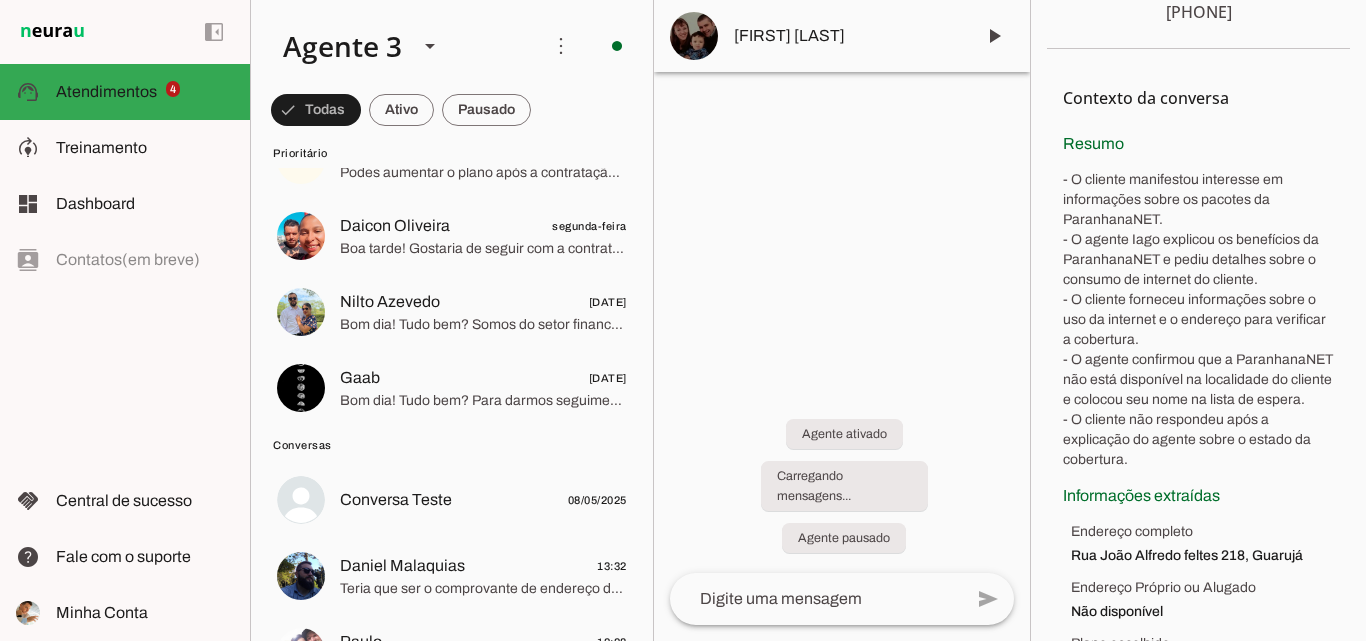 drag, startPoint x: 1055, startPoint y: 139, endPoint x: 1349, endPoint y: 572, distance: 523.3784 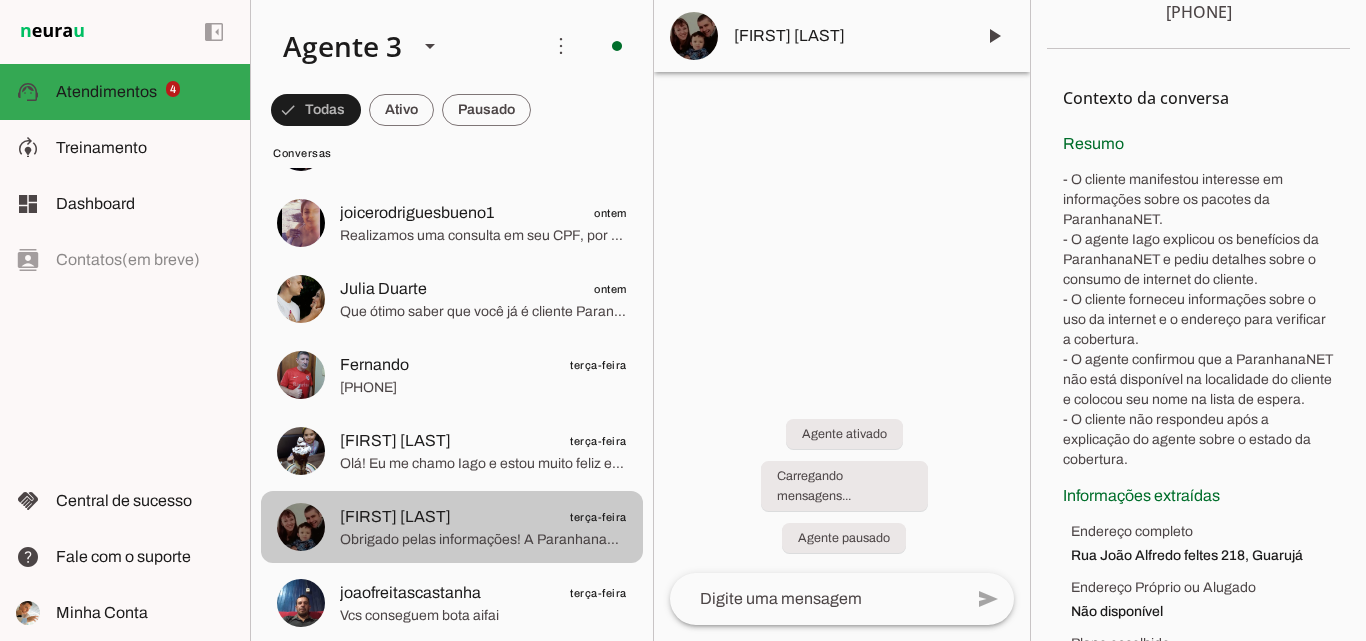 scroll, scrollTop: 1388, scrollLeft: 0, axis: vertical 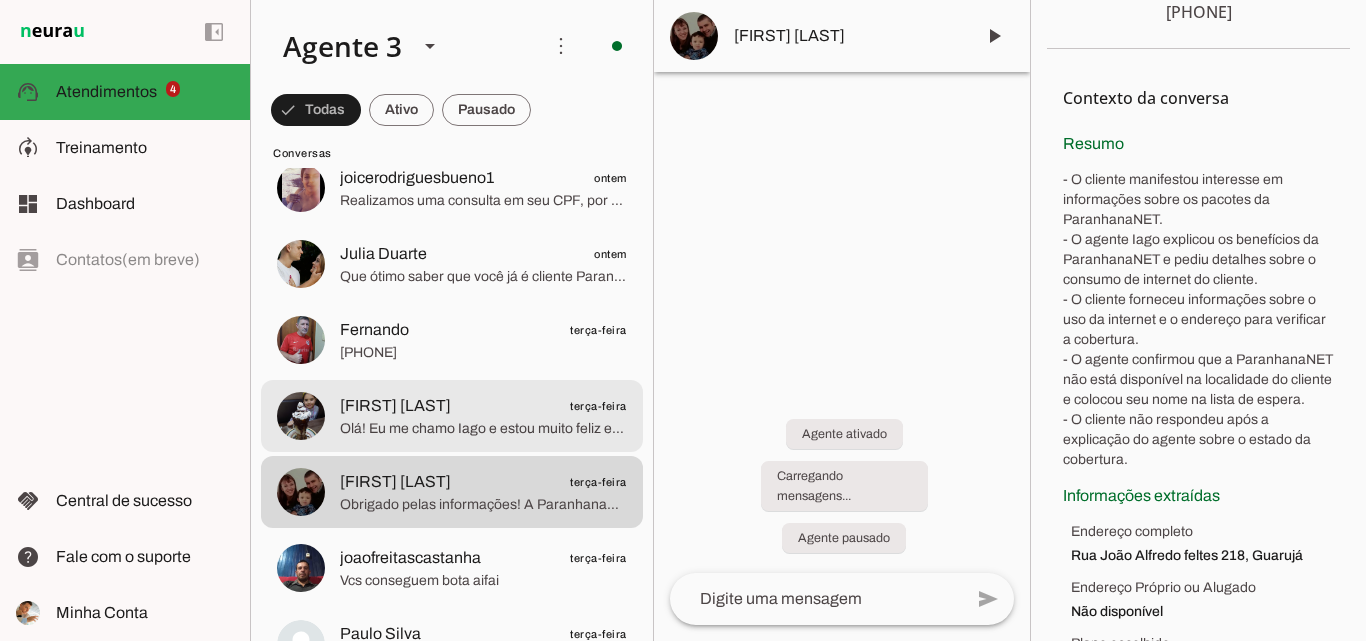 click on "Olá! Eu me chamo Iago e estou muito feliz em ter a oportunidade de falar com você. Sou consultor da ParanhanaNET, que é um provedor líder no mercado, eleito como o provedor que entrega a banda larga mais veloz de todo o Vale do Paranhana. Estamos também no top 3 do ranking de velocidade de internet no Rio Grande do Sul e no Top 10 do Brasil, segundo o site minhaconexao.com.br. Além disso, somos reconhecidos como o melhor provedor de internet em qualidade de atendimento e suporte técnico na nossa região.
Agora, para poder verificar a disponibilidade e te oferecer a melhor solução, você pode me informar o endereço completo onde deseja instalar a internet? Preciso do nome da rua, número, bairro e cidade, por favor." 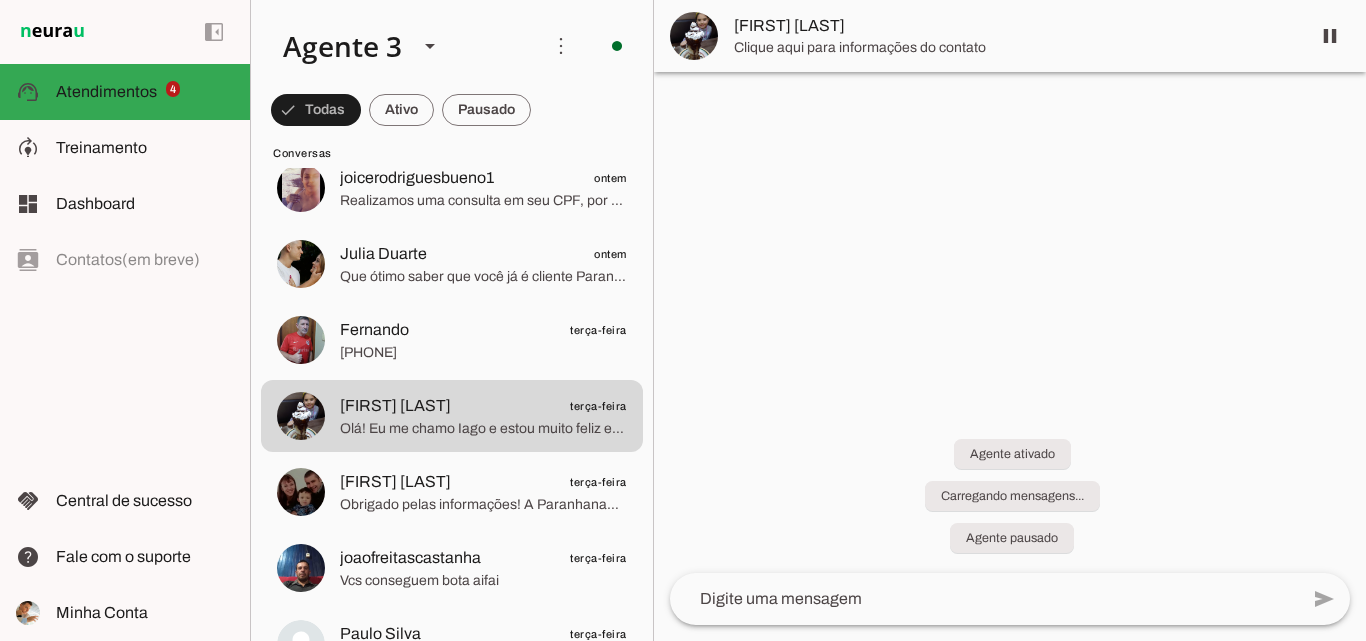 click on "[NAME] [LAST NAME]" at bounding box center [1014, 26] 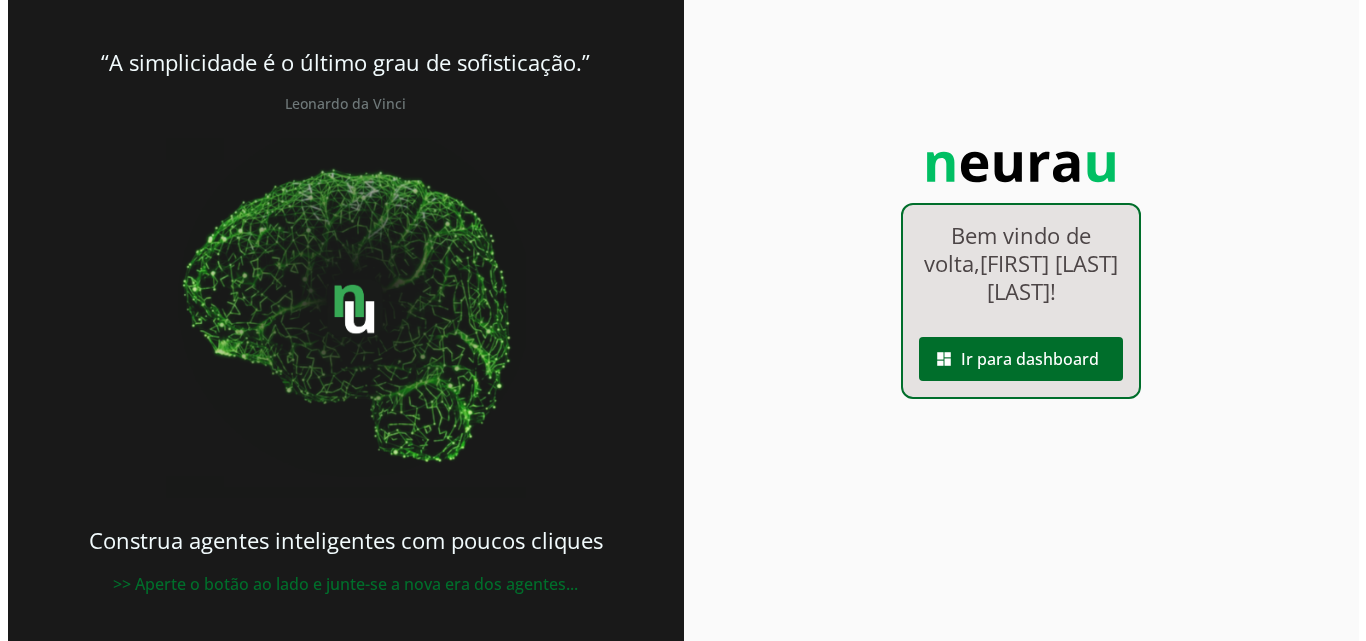 scroll, scrollTop: 0, scrollLeft: 0, axis: both 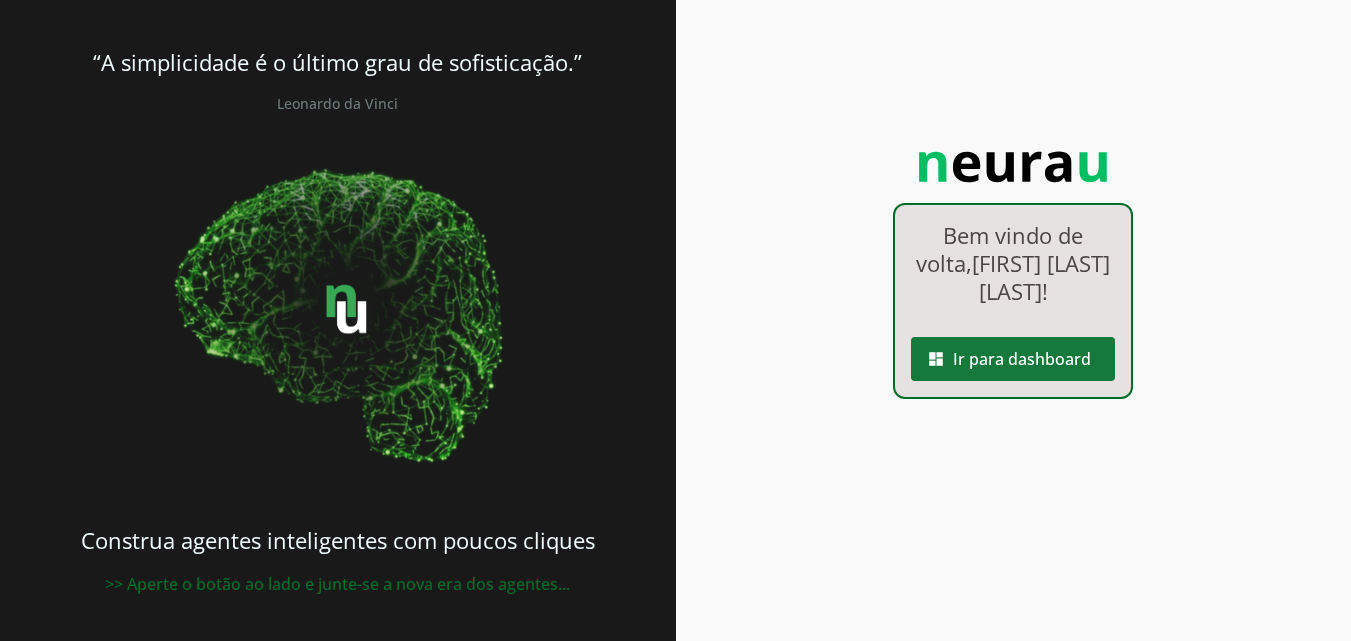 click at bounding box center [1013, 359] 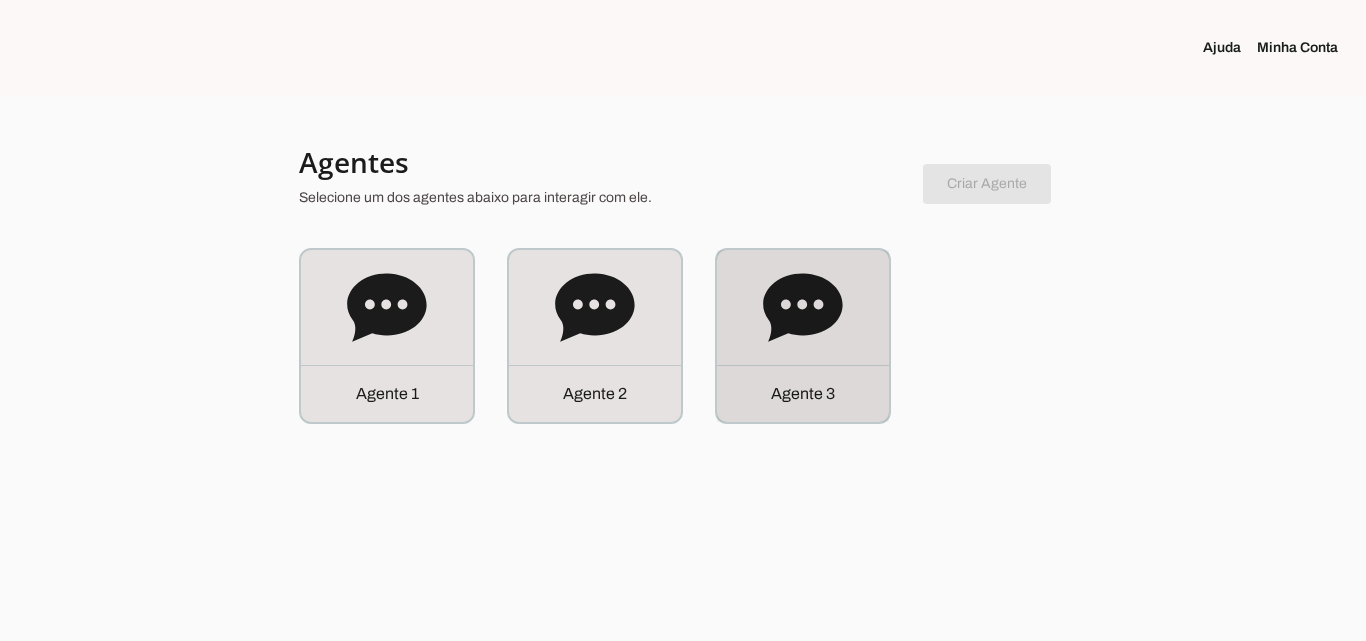 click 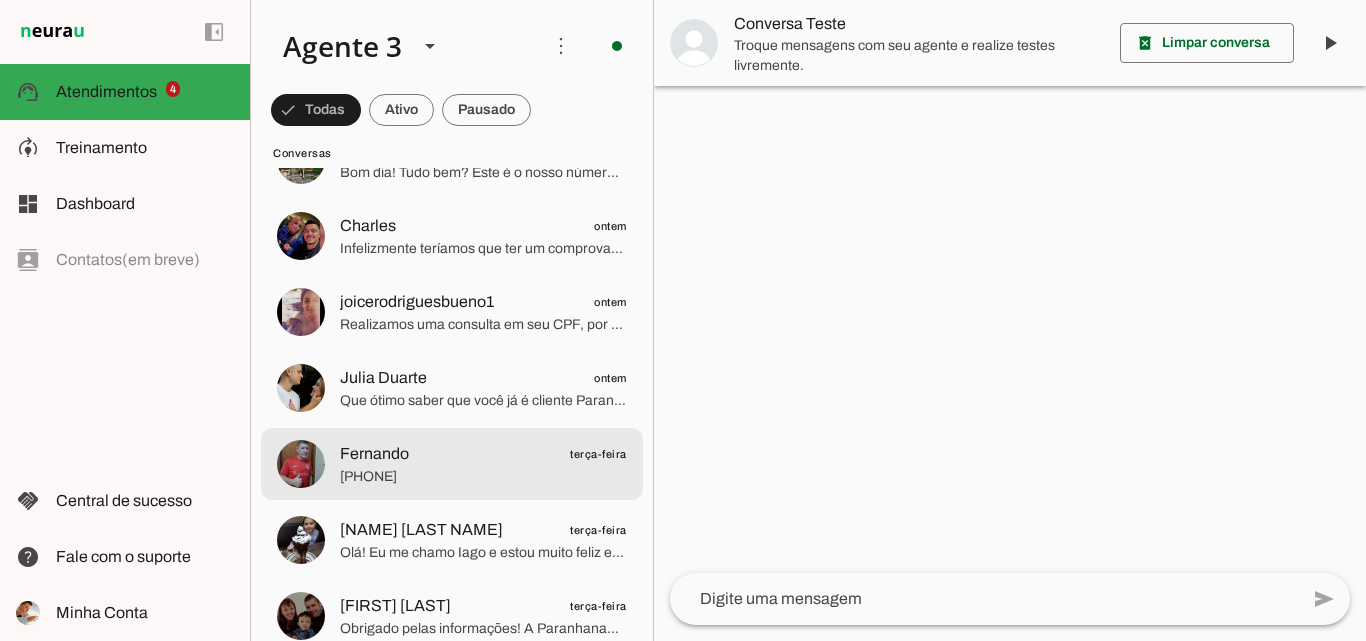 scroll, scrollTop: 1300, scrollLeft: 0, axis: vertical 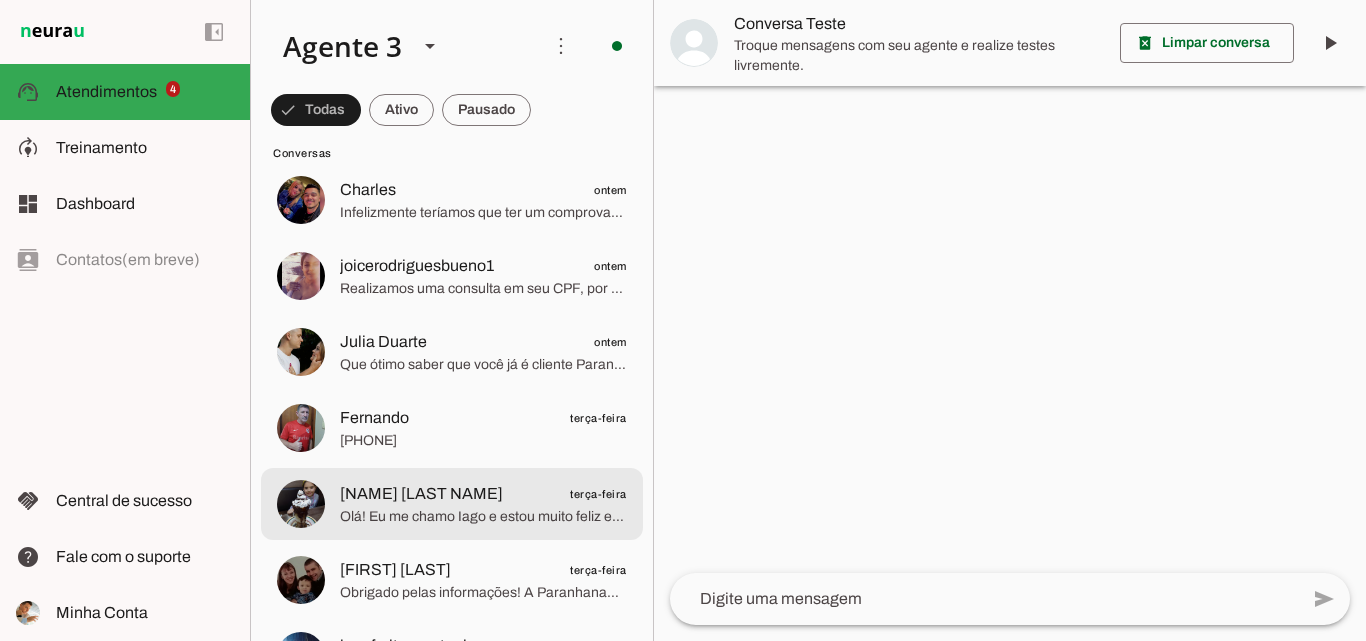 click on "[FIRST] [LAST]
terça-feira" 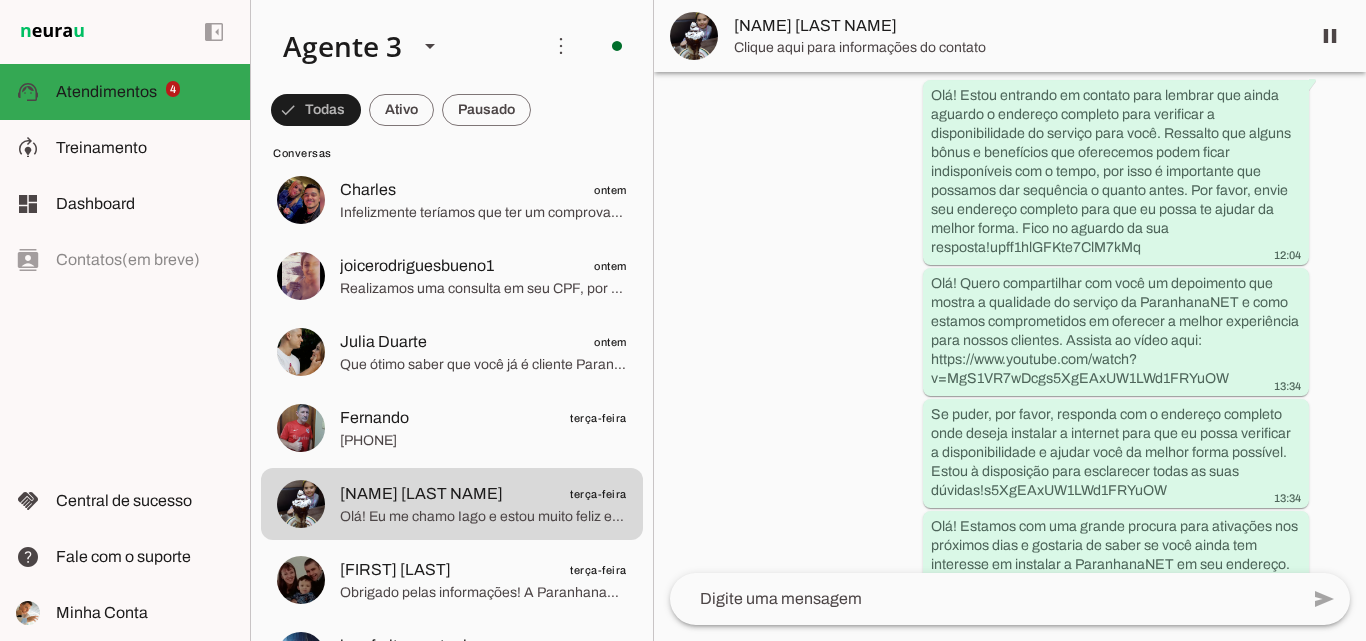 scroll, scrollTop: 912, scrollLeft: 0, axis: vertical 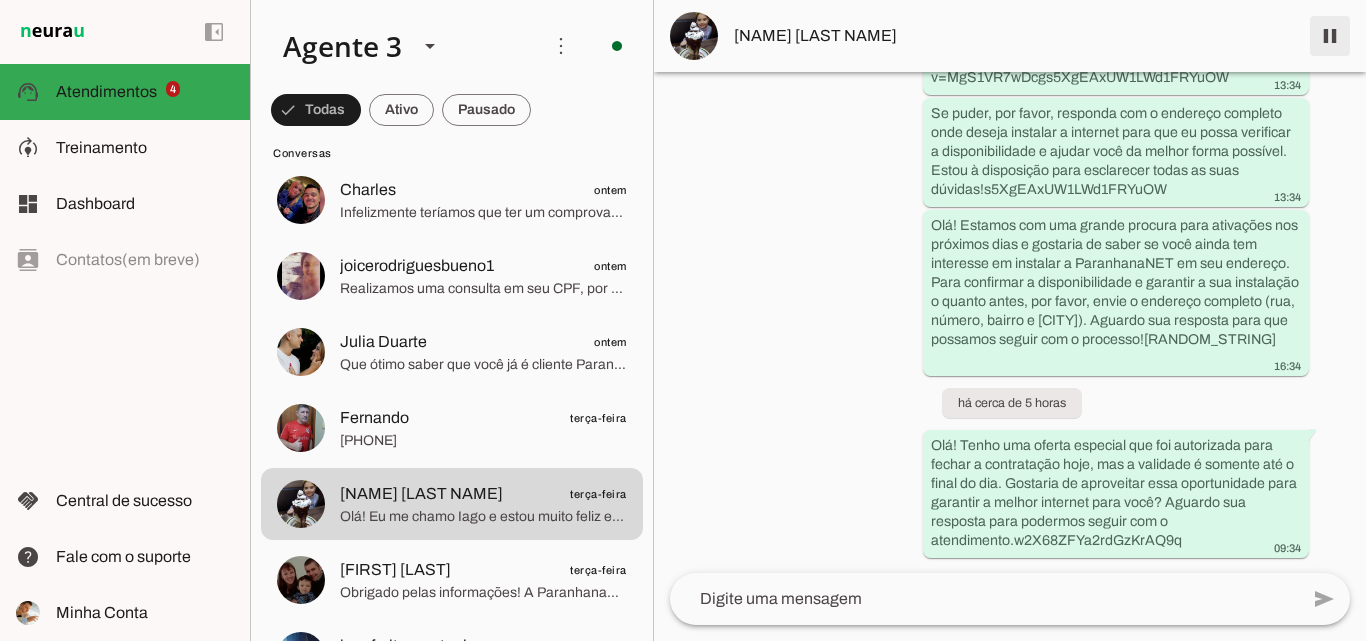 click at bounding box center [1330, 36] 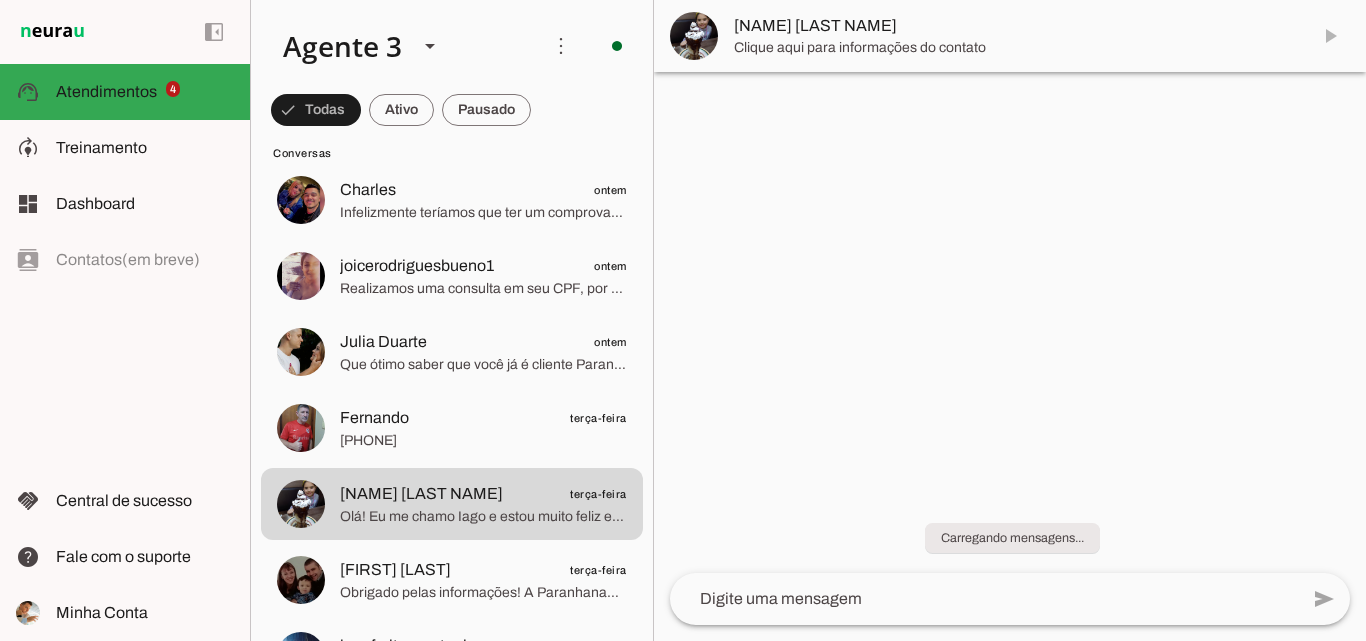 scroll, scrollTop: 0, scrollLeft: 0, axis: both 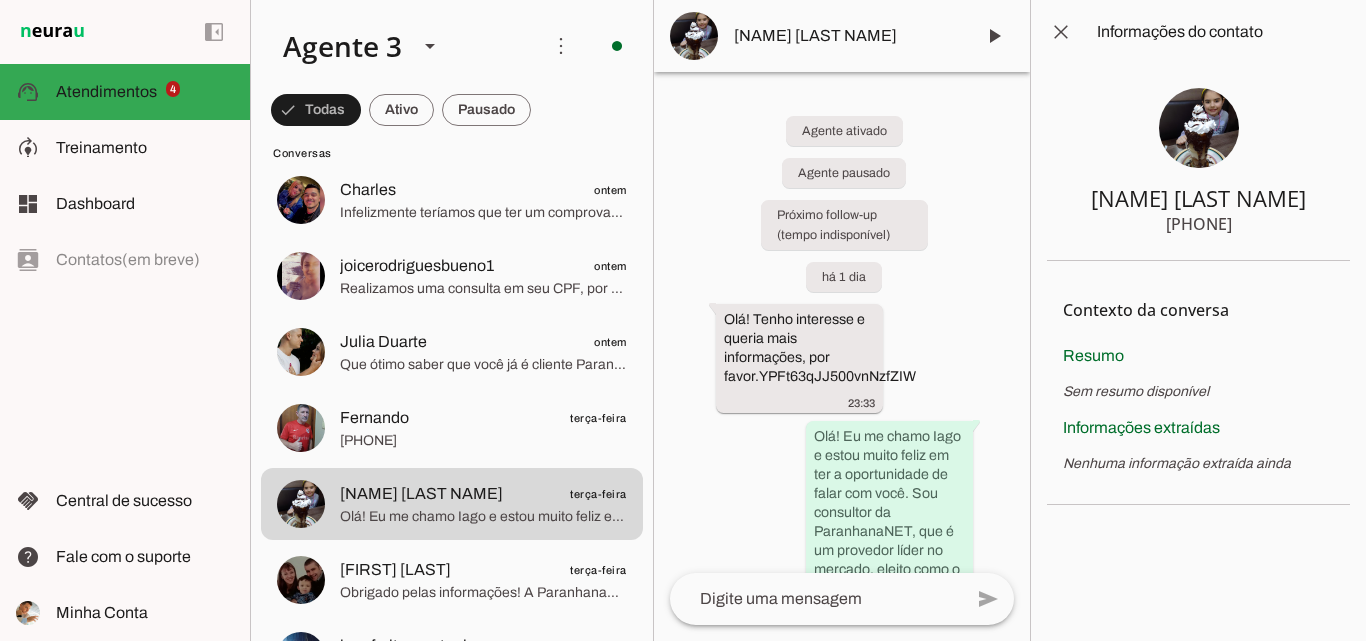 type 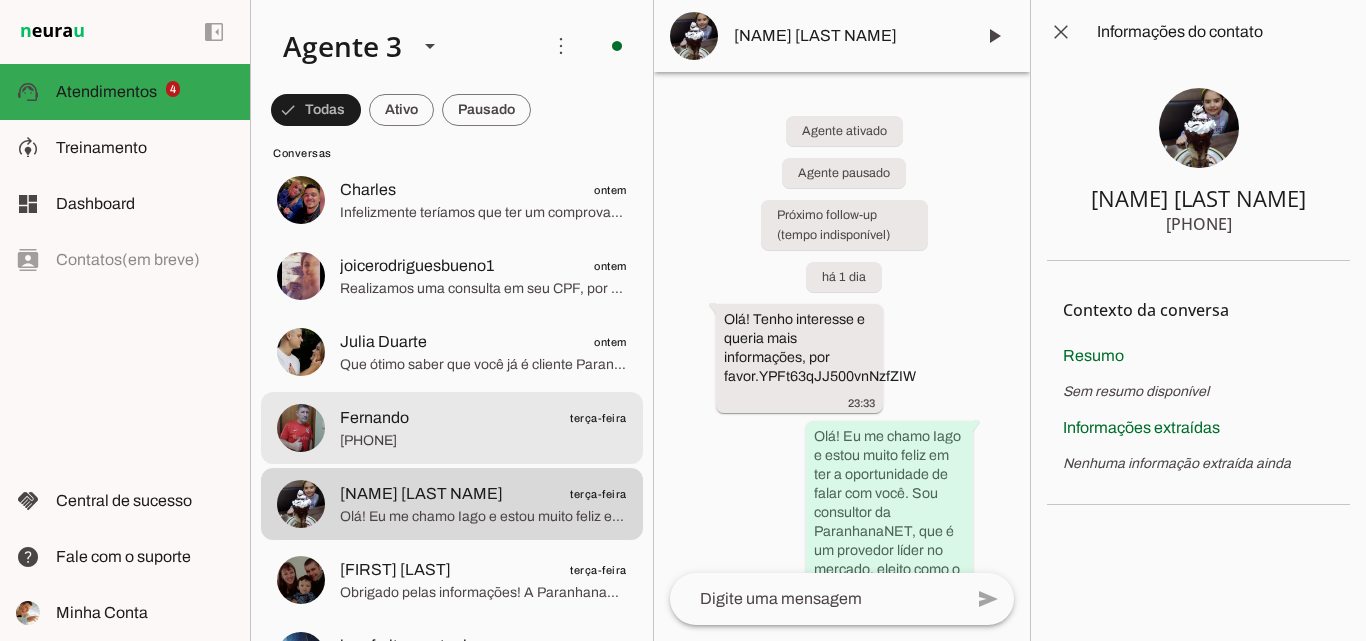 click on "[NAME]
[DATE]" 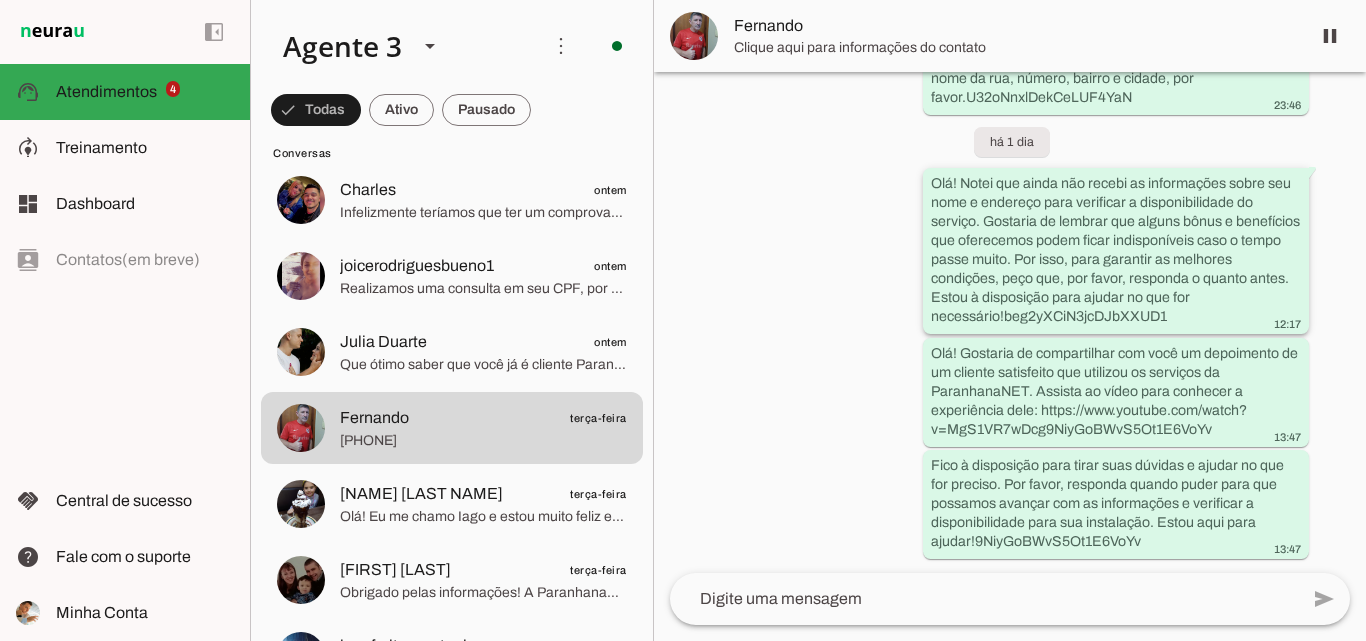 scroll, scrollTop: 523, scrollLeft: 0, axis: vertical 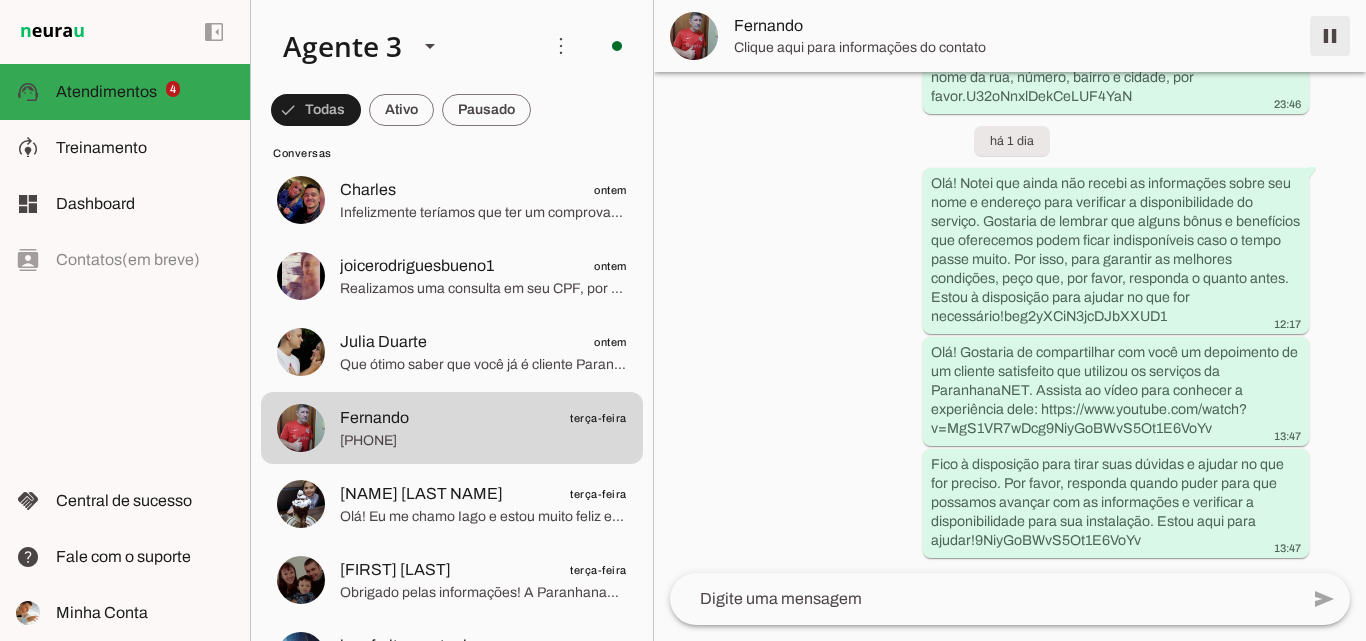 click at bounding box center [1330, 36] 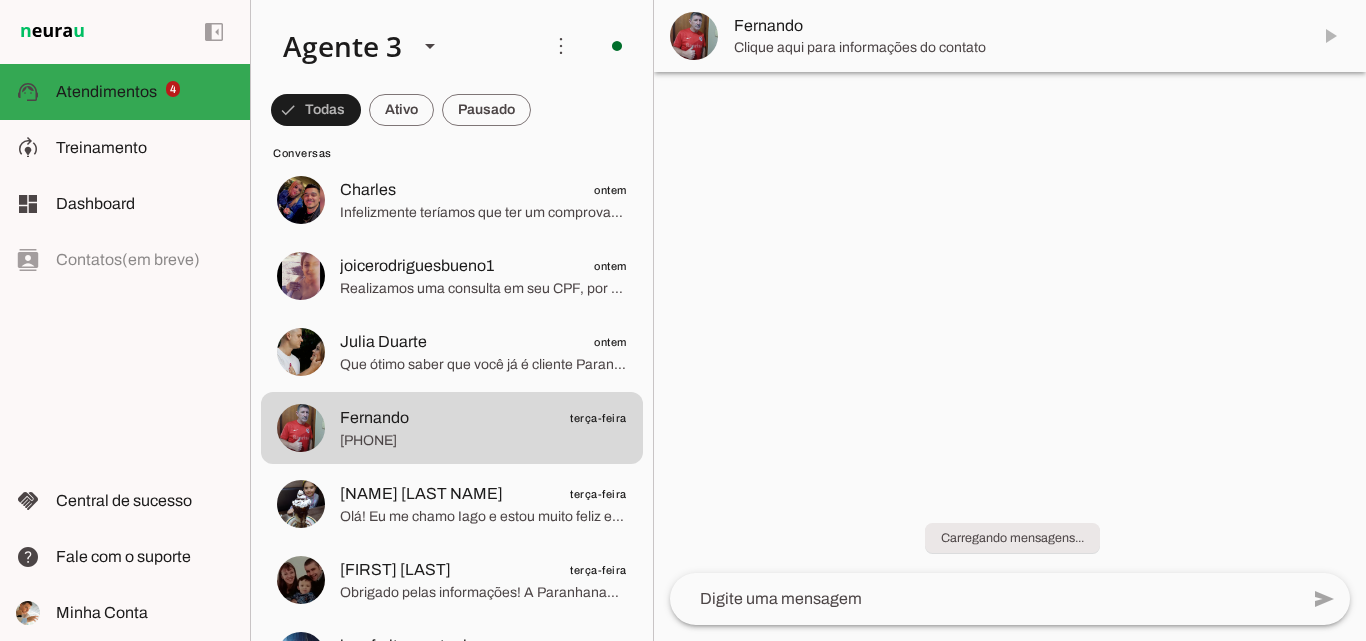 scroll, scrollTop: 0, scrollLeft: 0, axis: both 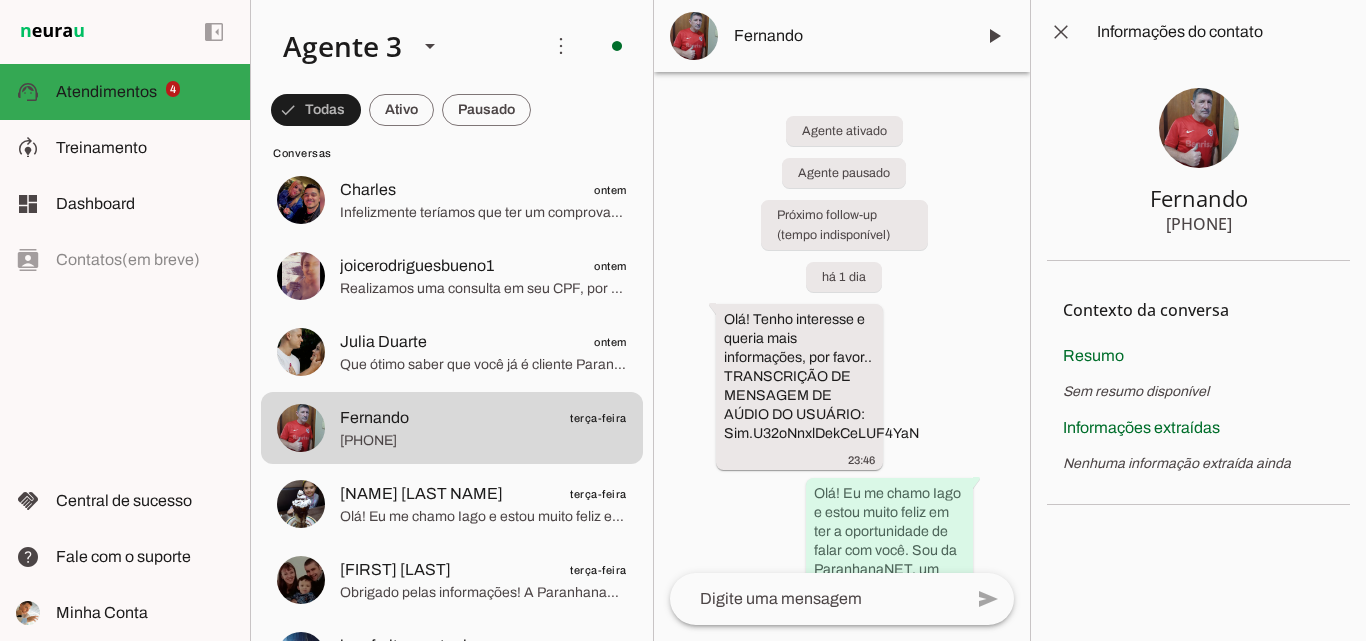 type 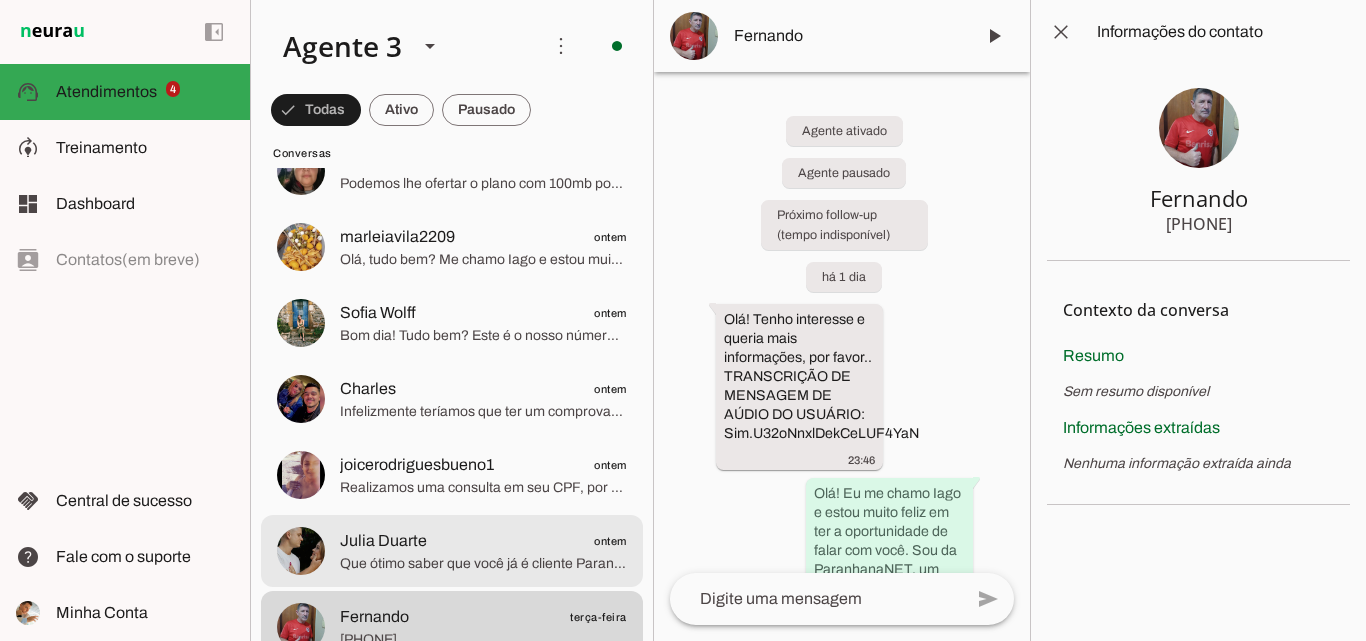 scroll, scrollTop: 1100, scrollLeft: 0, axis: vertical 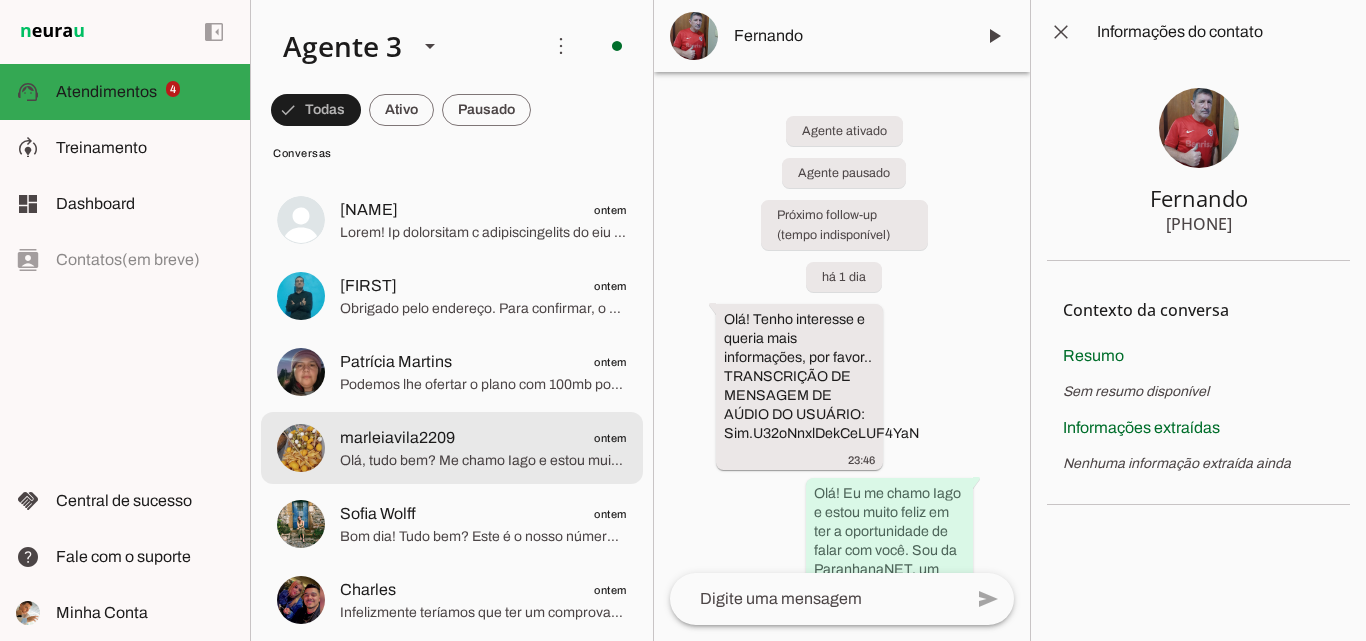click on "[NAME]
[DATE]" 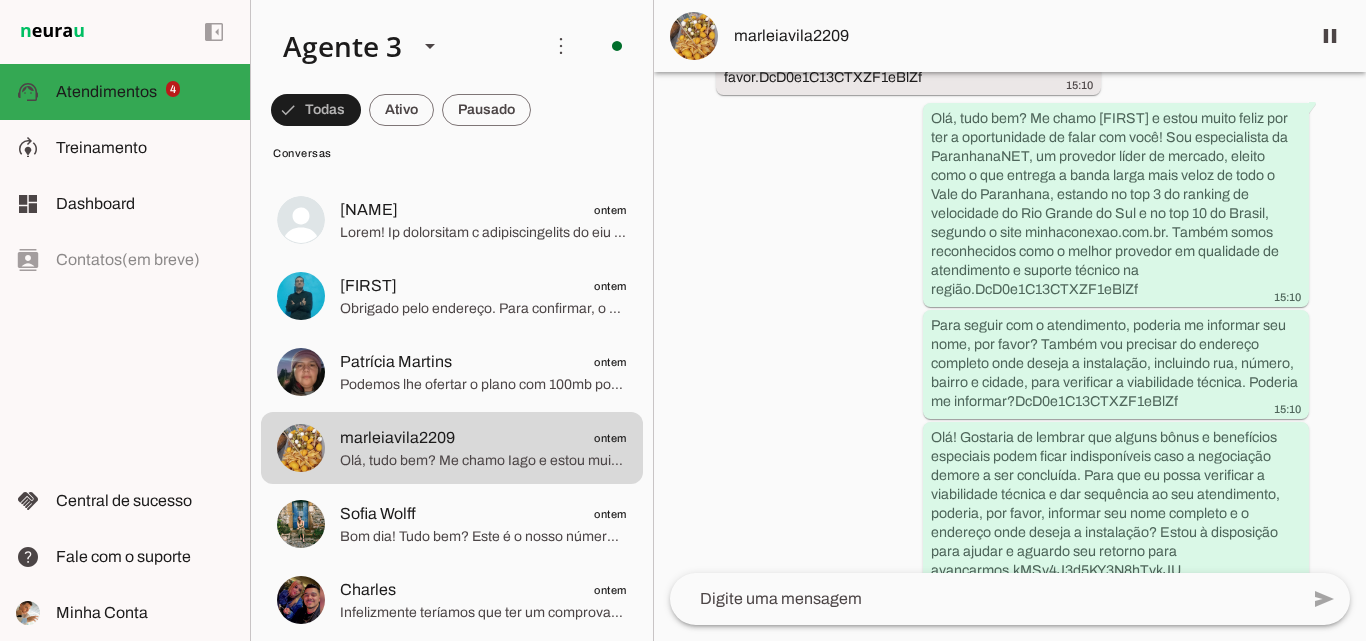 scroll, scrollTop: 218, scrollLeft: 0, axis: vertical 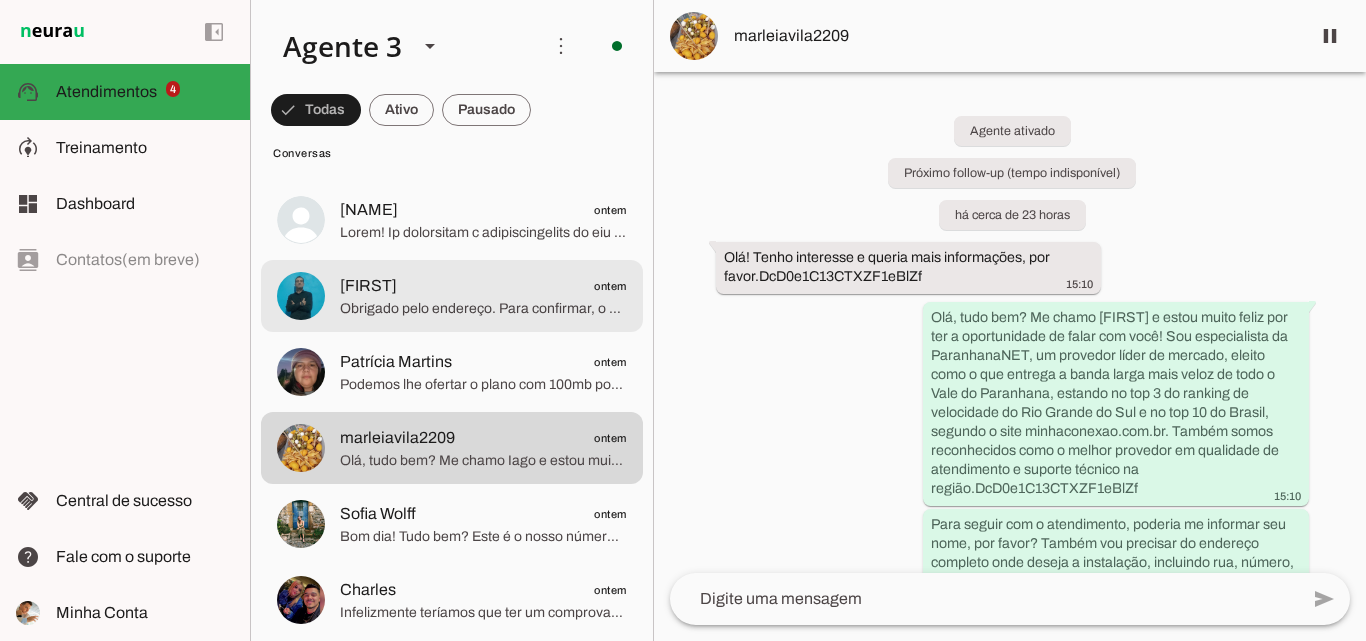 click on "Obrigado pelo endereço. Para confirmar, o endereço é Rua Amapá, número 160, bairro Parque Farroupilha, na cidade de [CITY]?
Preciso informar que a ParanhanaNET atende apenas nas cidades de Parobé, Taquara e Igrejinha, com rede de fibra óptica disponível nessas localidades. Infelizmente, no momento, não temos cobertura na cidade de Rio Grande do Sul.
Registrarei seu contato na lista de espera e, caso haja disponibilidade futura na sua região, entraremos em contato para verificar se ainda tem interesse.
Posso ajudar com mais alguma coisa?" 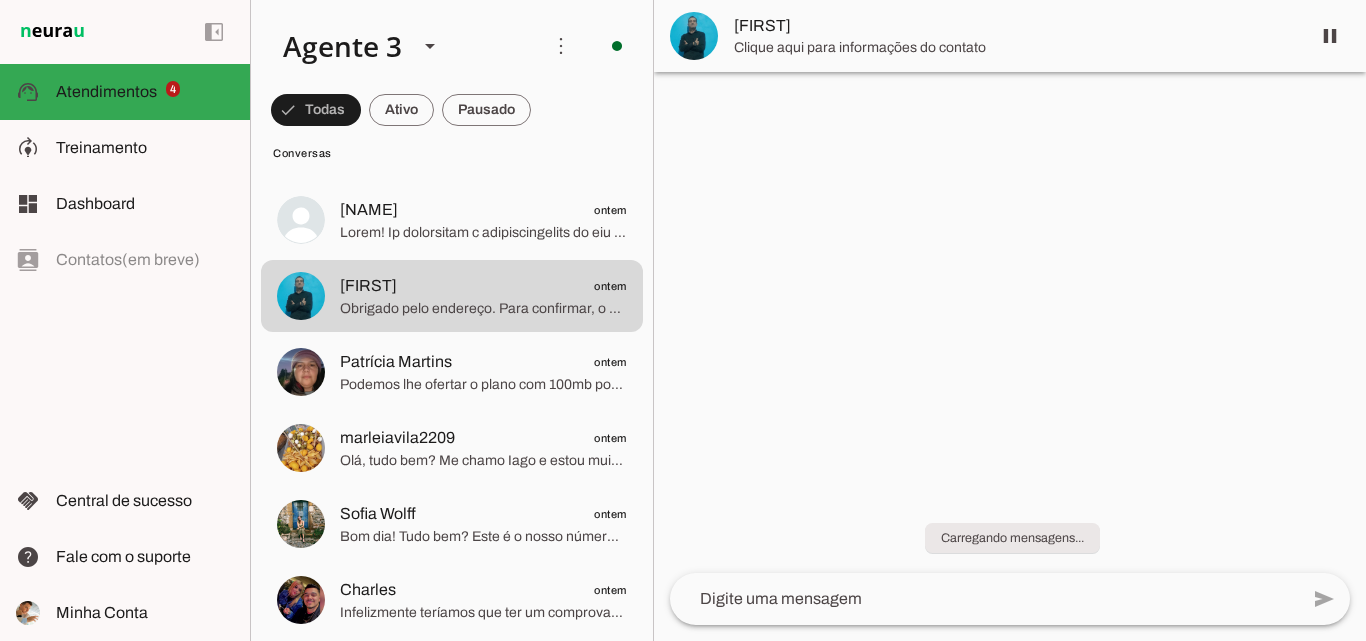 click on "[FIRST]" at bounding box center (1014, 26) 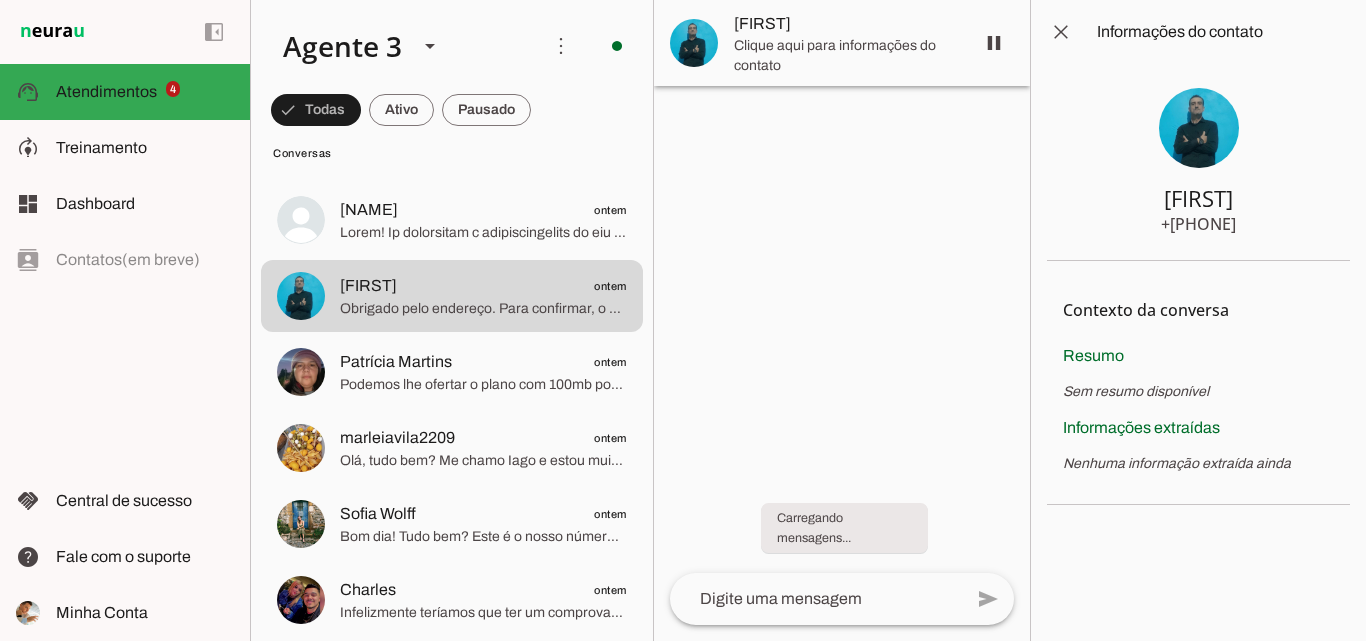 type 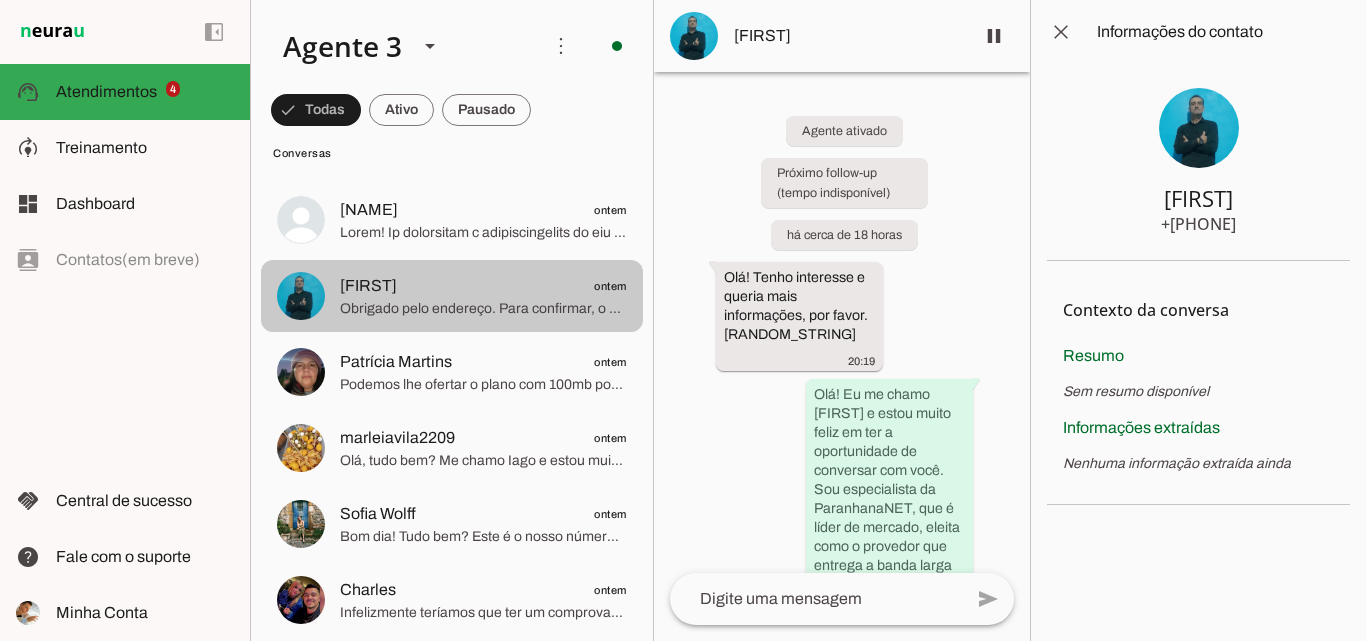 scroll, scrollTop: 800, scrollLeft: 0, axis: vertical 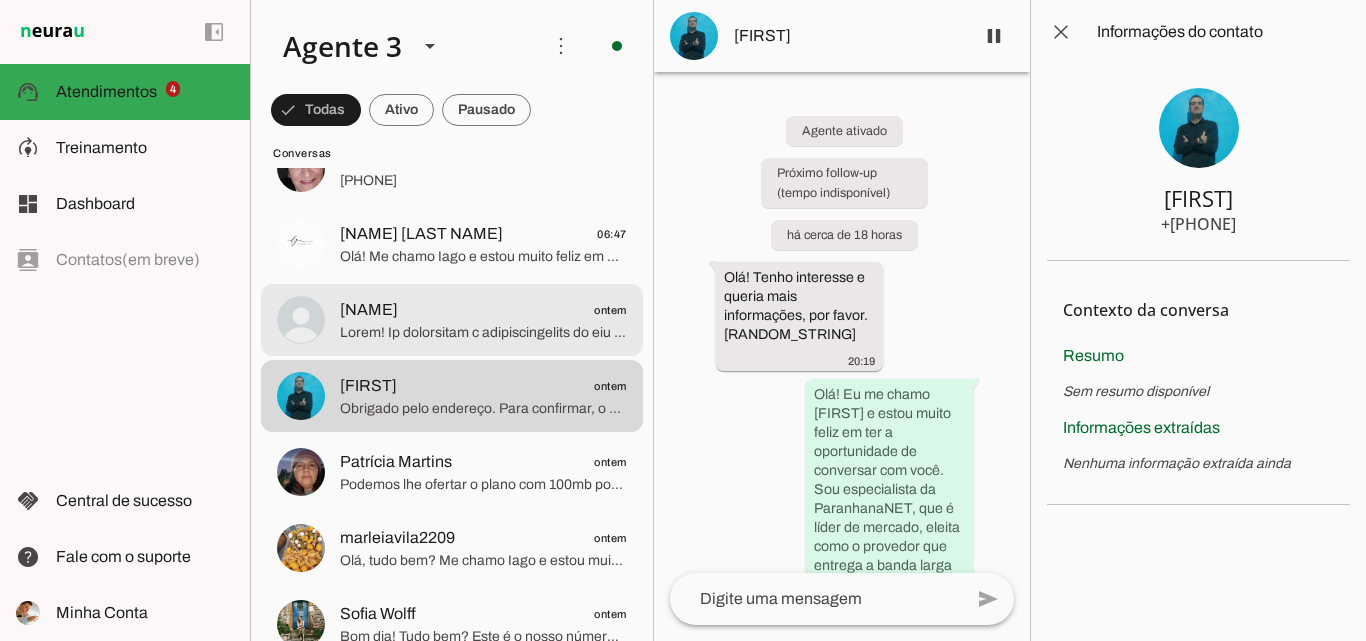drag, startPoint x: 456, startPoint y: 326, endPoint x: 661, endPoint y: 168, distance: 258.82233 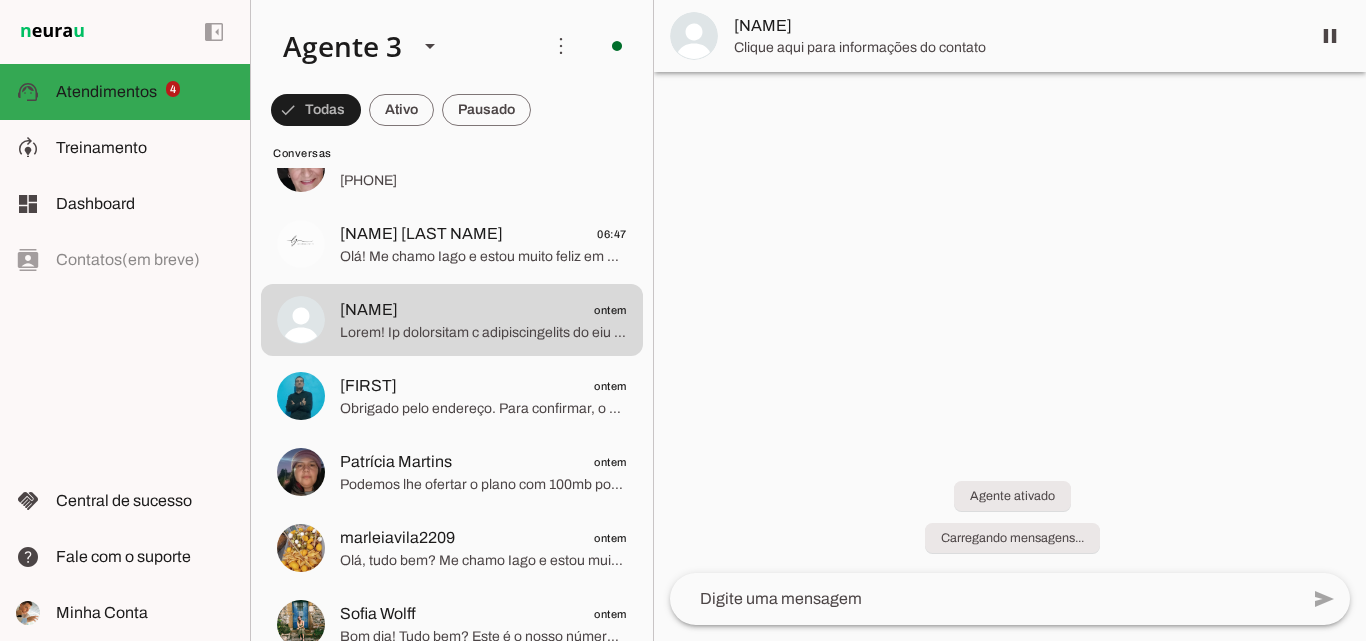 click on "[NAME]" at bounding box center [1014, 26] 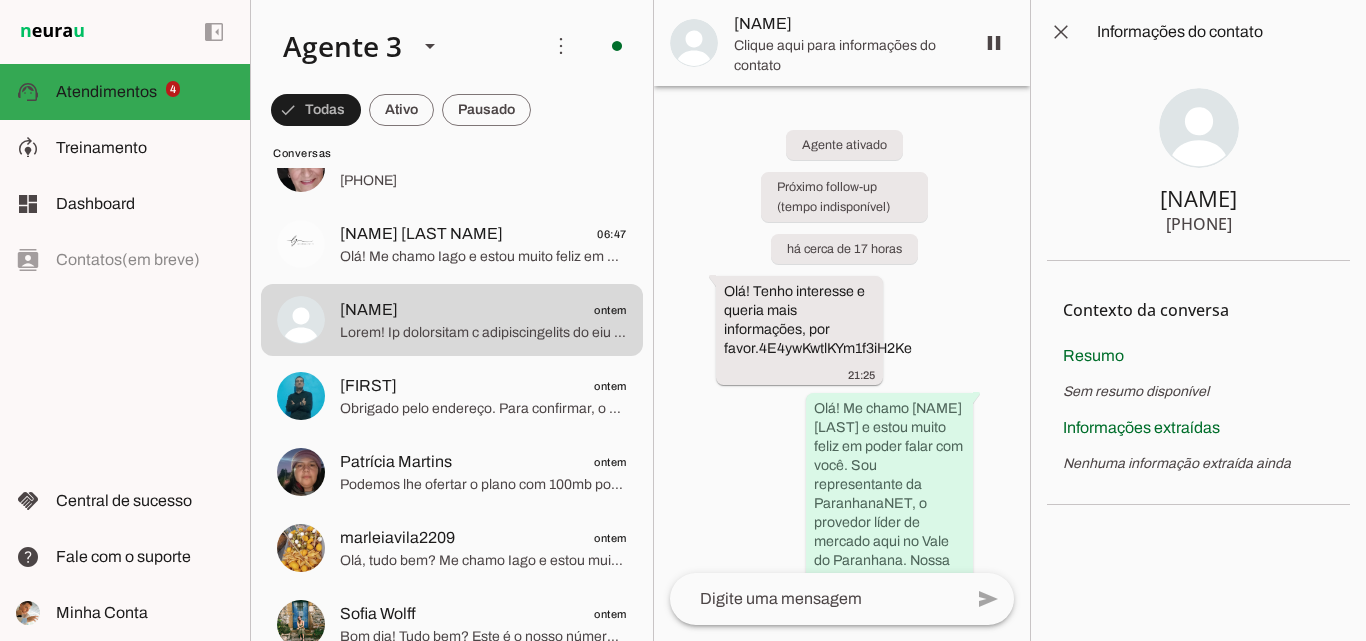 type 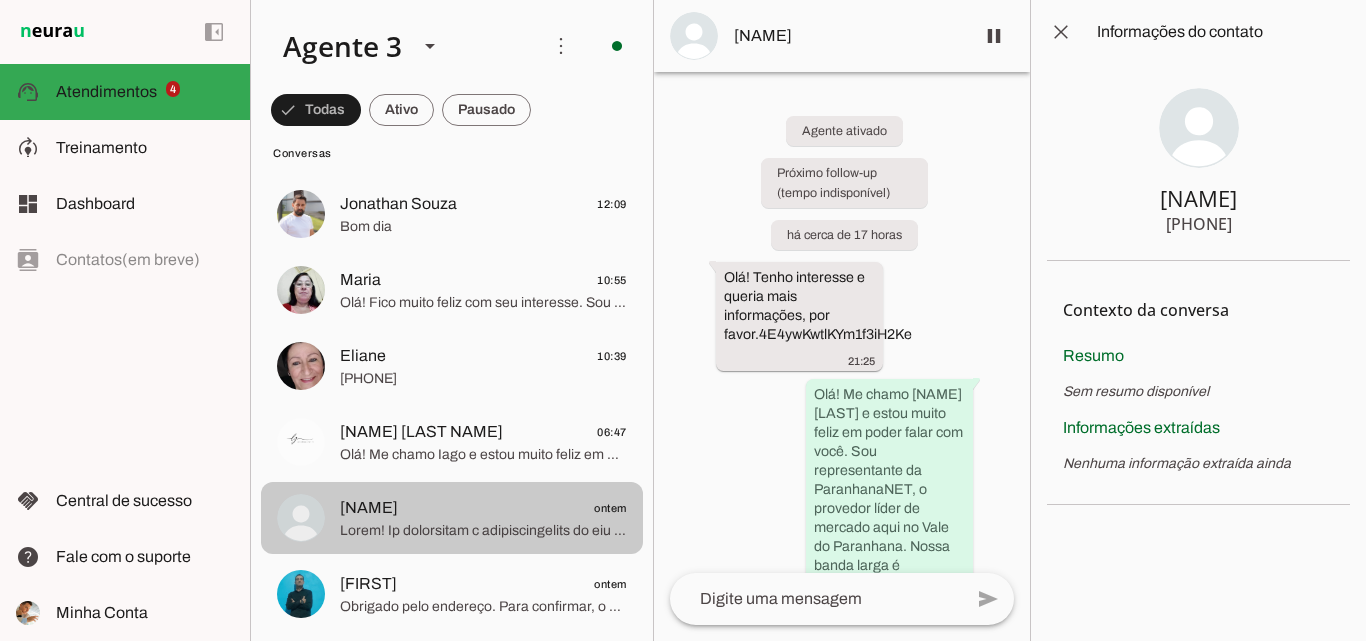 scroll, scrollTop: 600, scrollLeft: 0, axis: vertical 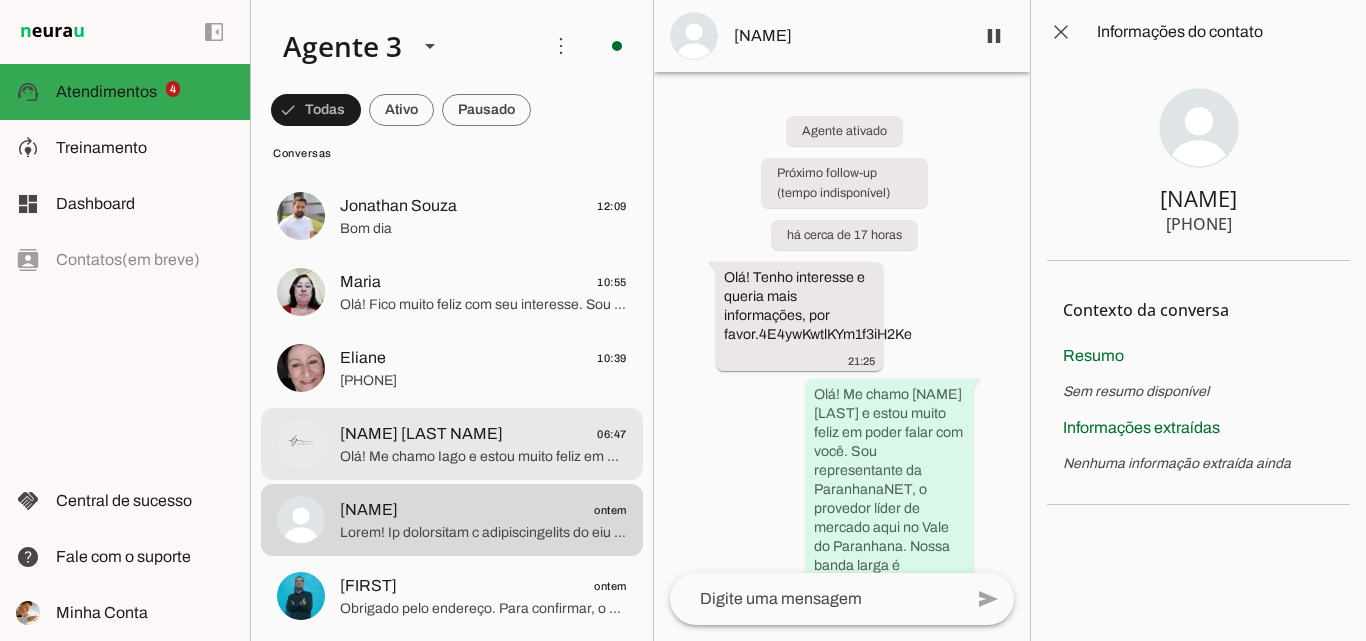click on "Olá! Me chamo Iago e estou muito feliz em poder falar com você. Sou agente de vendas da ParanhanaNET, um provedor líder de mercado, eleito como o provedor que entrega a banda larga mais veloz de todo o Vale do Paranhana. Estamos no top 3 do ranking de velocidade de internet no Rio Grande do Sul e no Top 10 do Brasil, segundo o site minhaconexao.com.br. Além disso, somos reconhecidos como o melhor provedor de internet em qualidade de atendimento e suporte técnico no Vale do Paranhana.
Para começar, poderia me informar seu nome, por favor? E também o endereço completo onde deseja a instalação (rua, número, bairro e cidade)? Isso é importante para que eu verifique se temos cobertura na sua região." 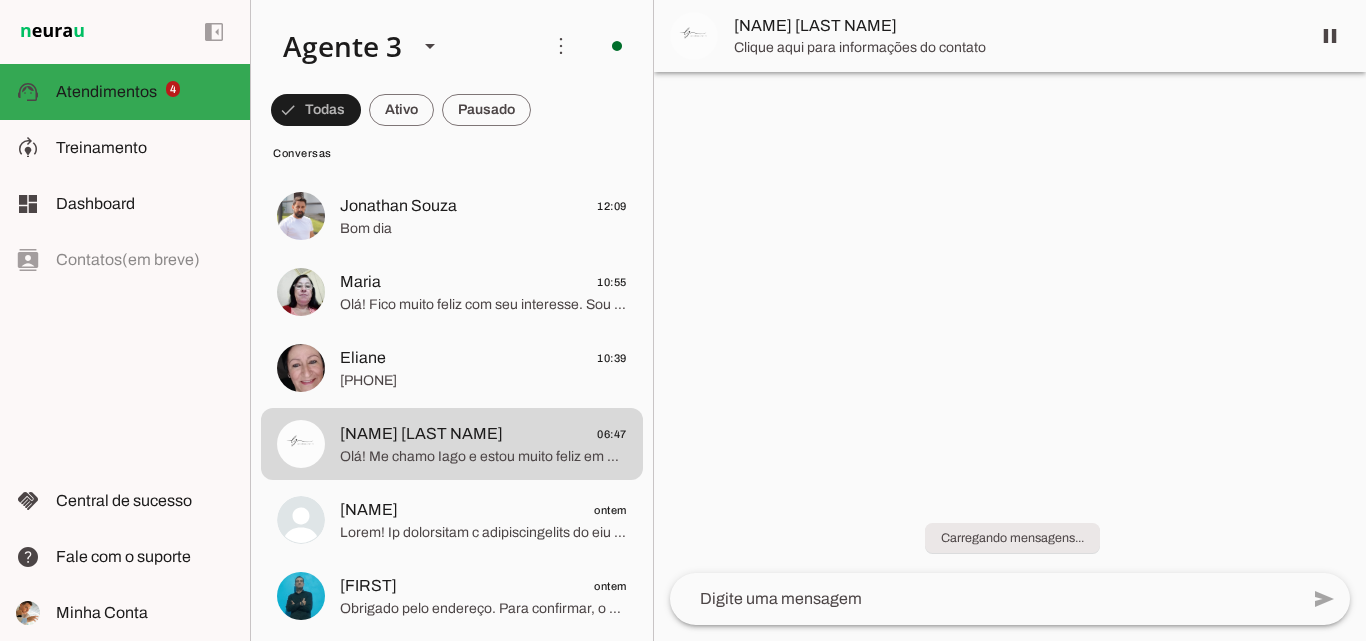 click on "[NAME] [LAST NAME]" at bounding box center (1014, 26) 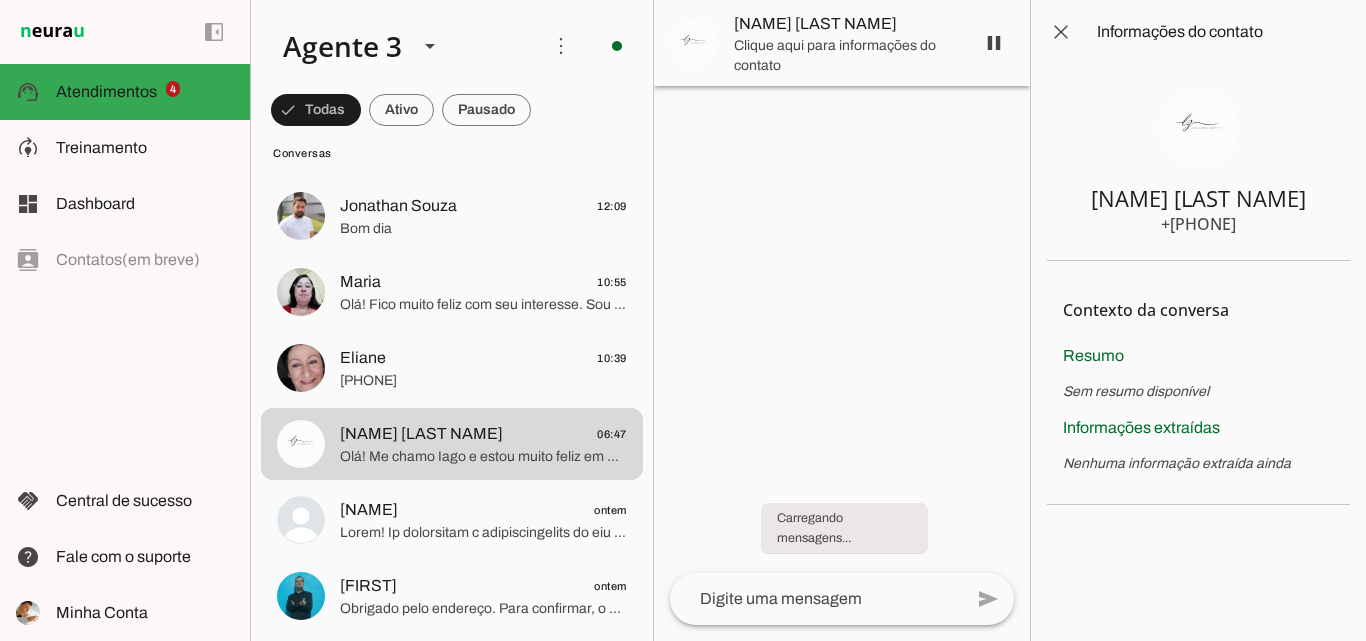 type 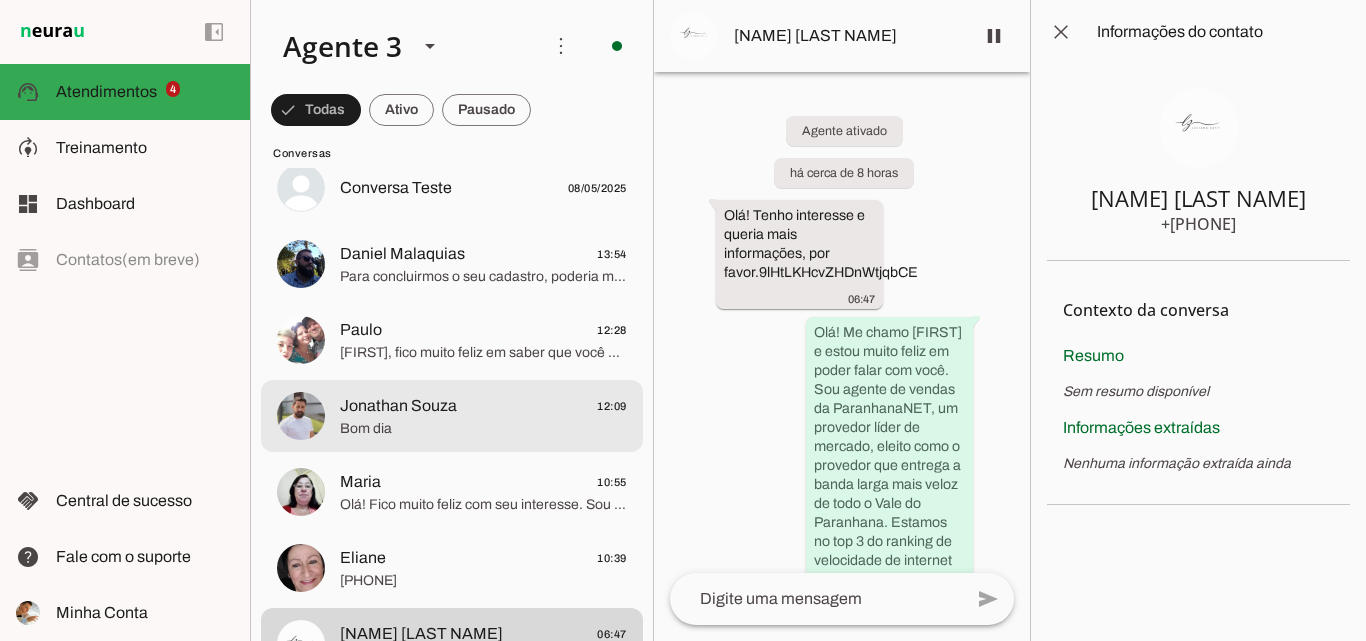 scroll, scrollTop: 300, scrollLeft: 0, axis: vertical 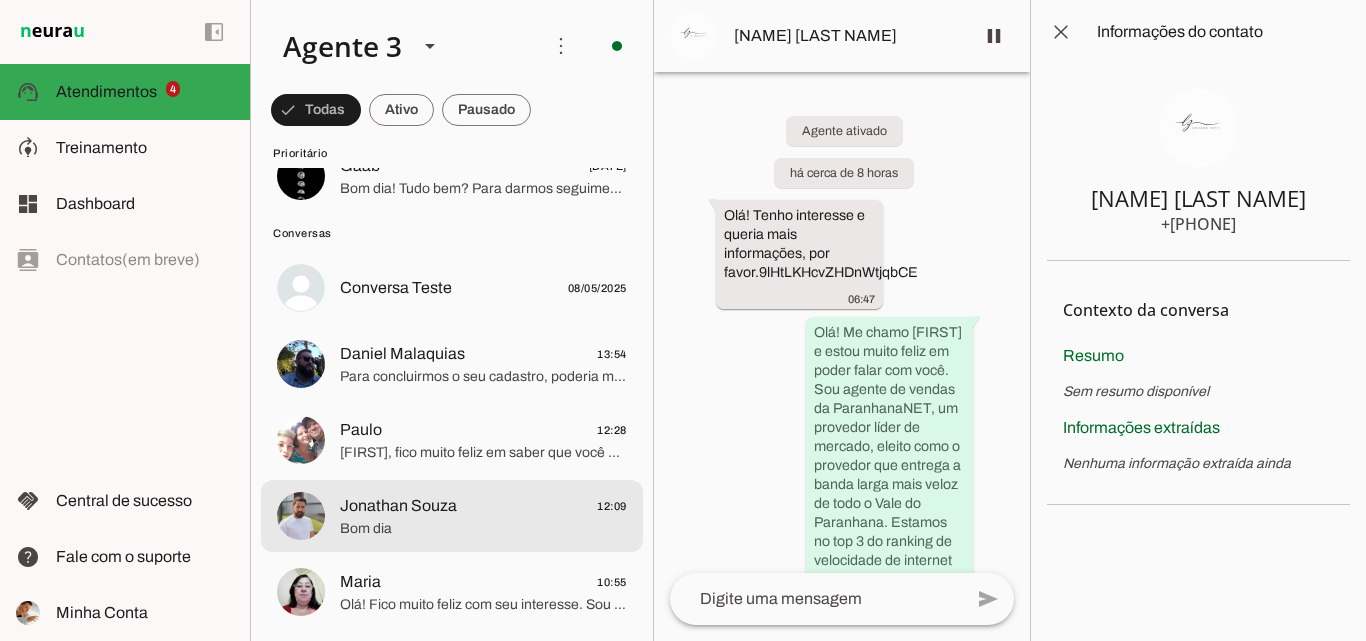 click on "[FIRST] [LAST]
[TIME]" 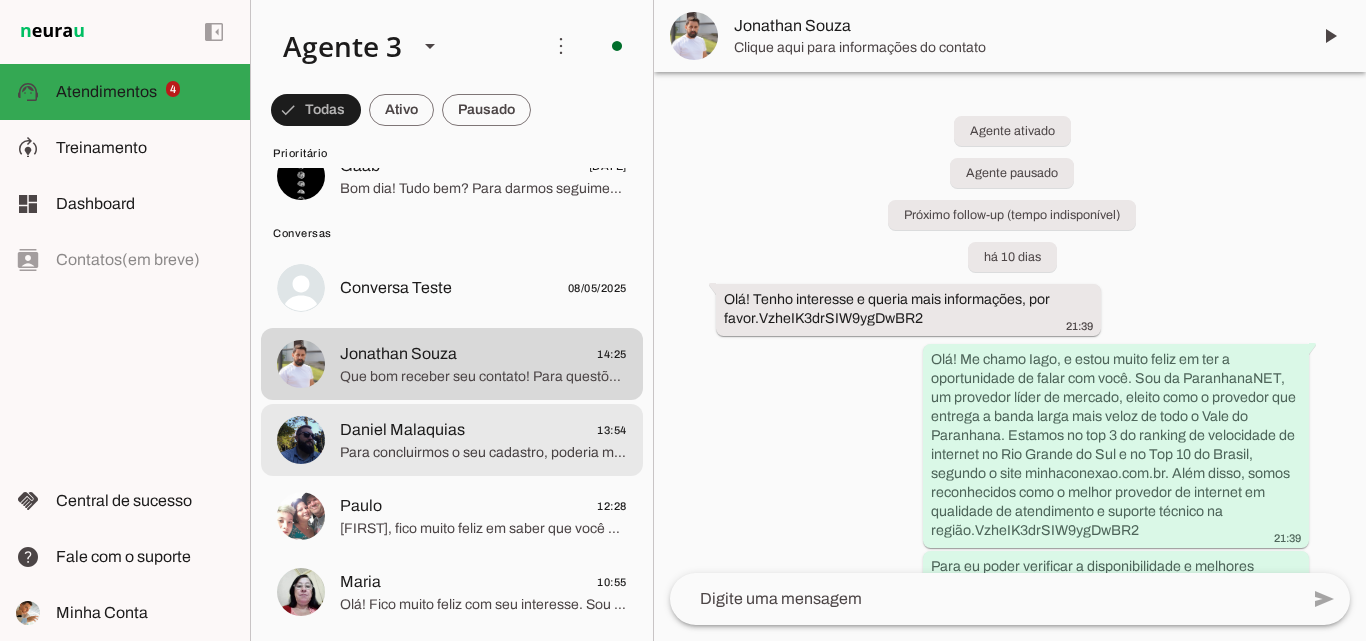 click on "[NAME] [LAST NAME]
[TIME]" 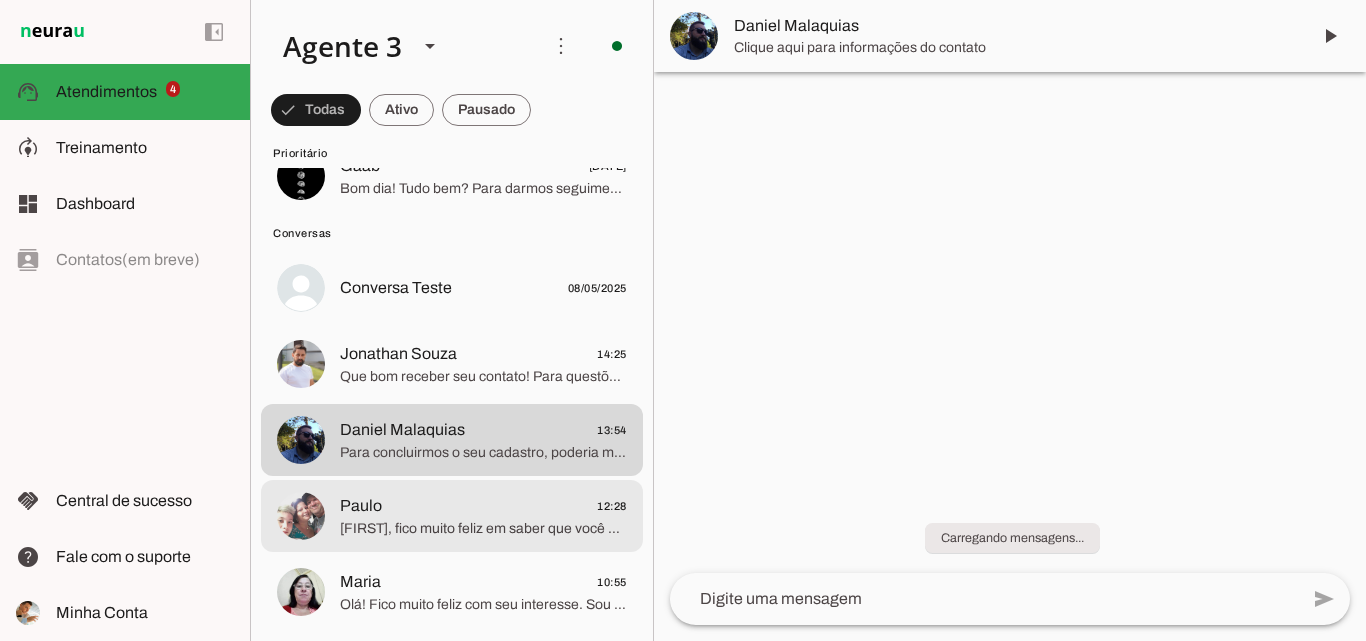 click on "[FIRST], fico muito feliz em saber que você é nosso cliente de longa data! Para garantir que você aproveite todos os benefícios exclusivos, como a isenção da taxa de instalação, o ParanhanaCLUBE com até 50% de descontos, a campanha indique e ganhe, além do acesso ao ParanhanaPLAY e ao serviço de TV Digital com mais de 150 canais, preciso atualizar seu cadastro com o endereço completo e seu [DOCUMENT_ID]. Poderia, por favor, confirmar a [CITY] do seu endereço e informar seu [DOCUMENT_ID] para que eu possa registrar tudo corretamente e garantir que você tenha acesso a todas essas vantagens?" 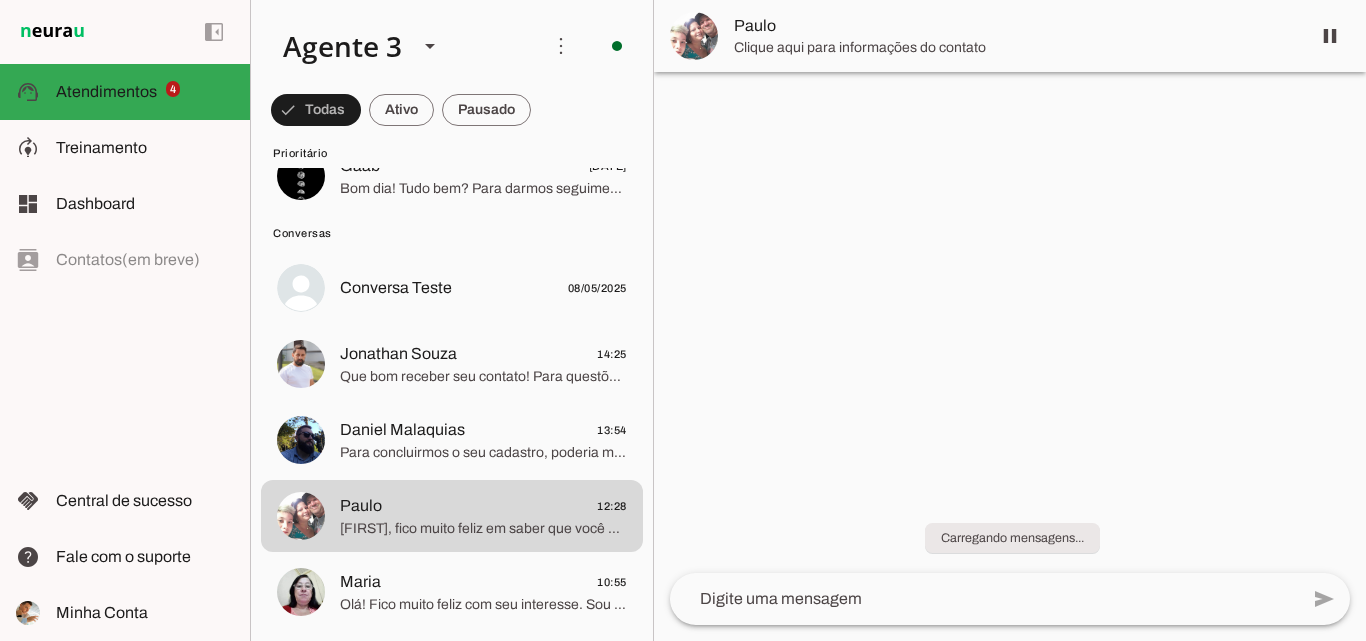 click on "Paulo" at bounding box center [1014, 26] 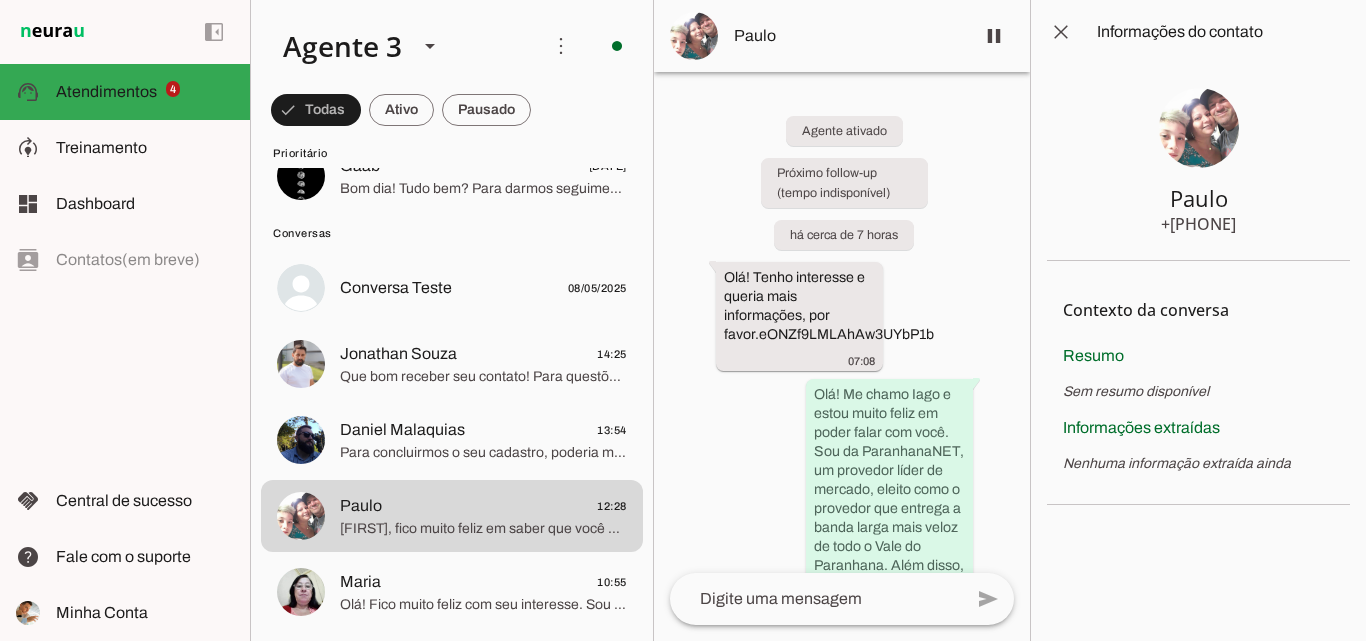 type 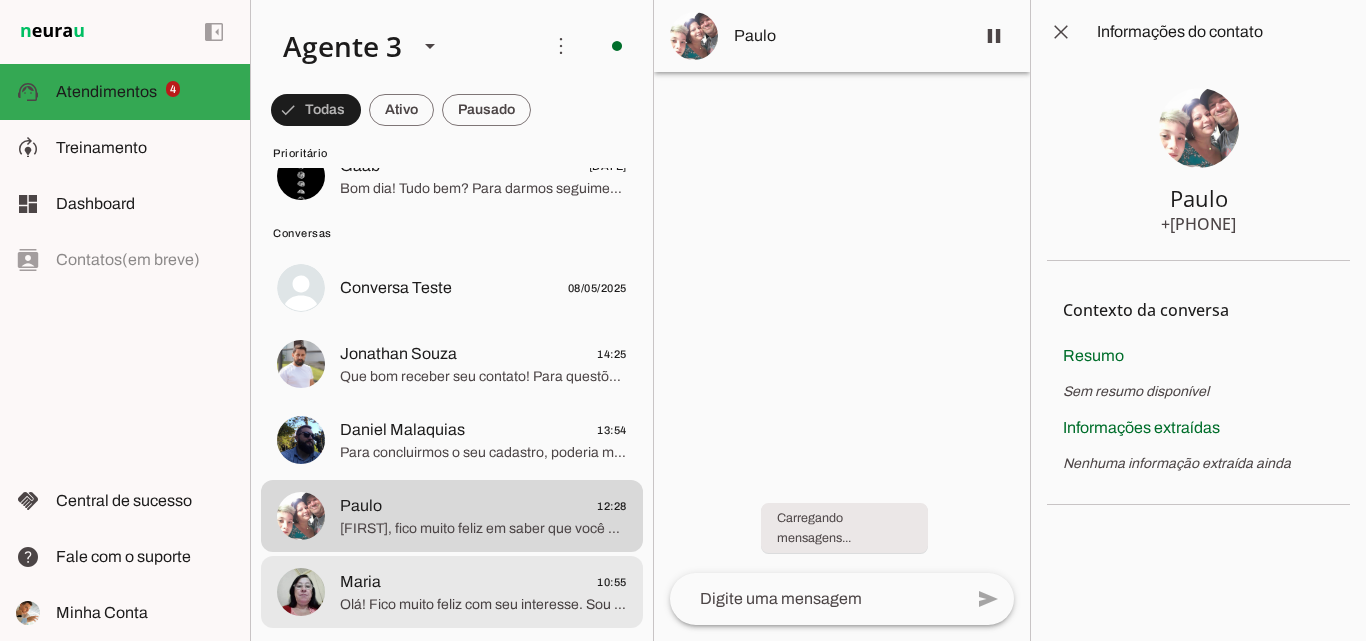click on "[NAME]
[TIME]" 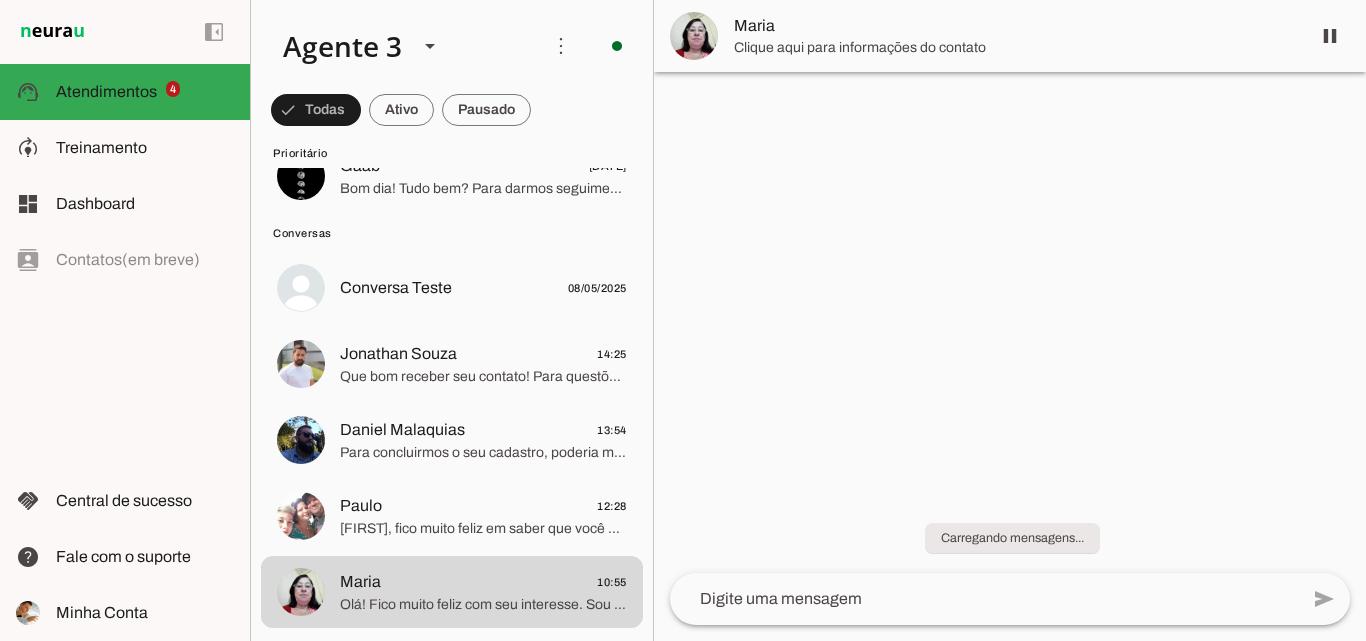 click on "Maria" at bounding box center (1014, 26) 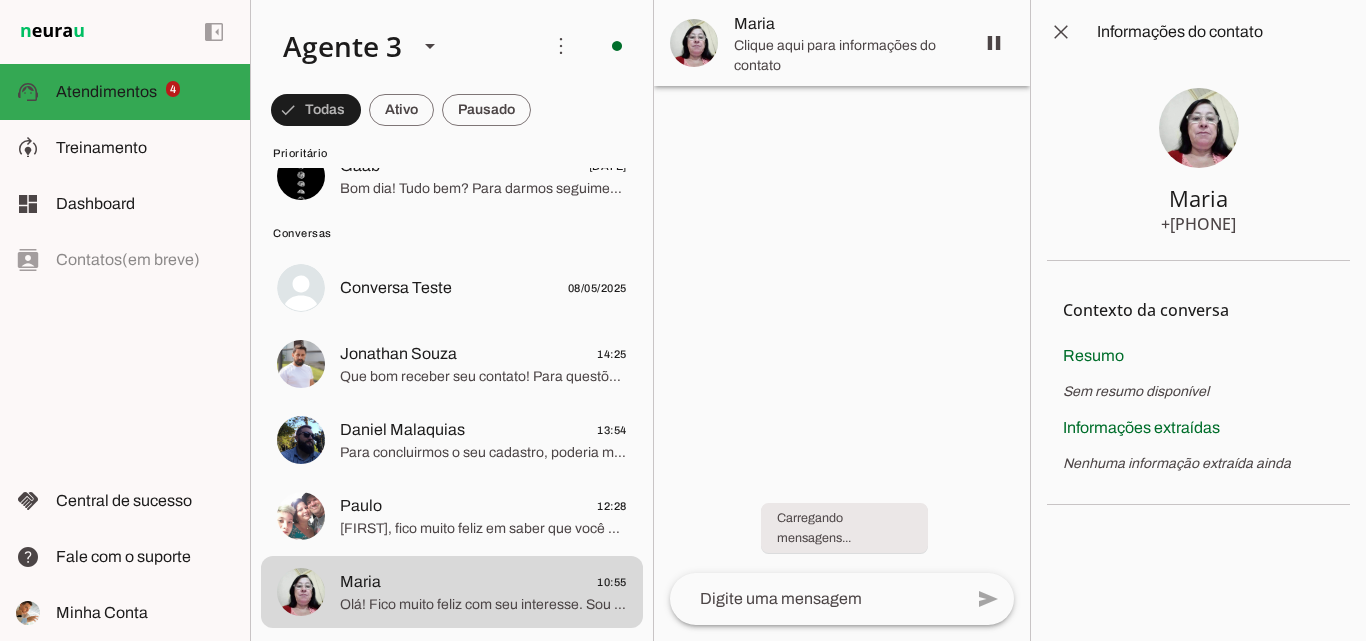 type 